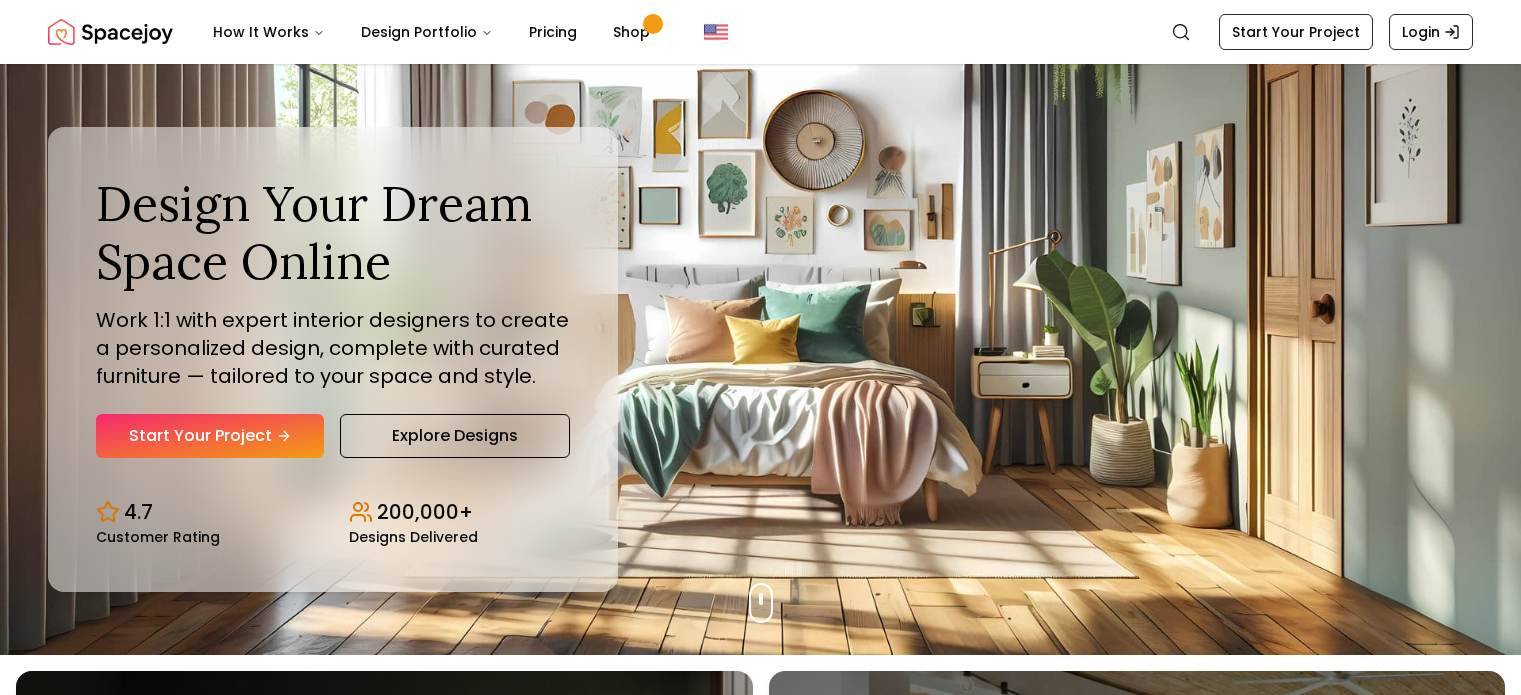 scroll, scrollTop: 0, scrollLeft: 0, axis: both 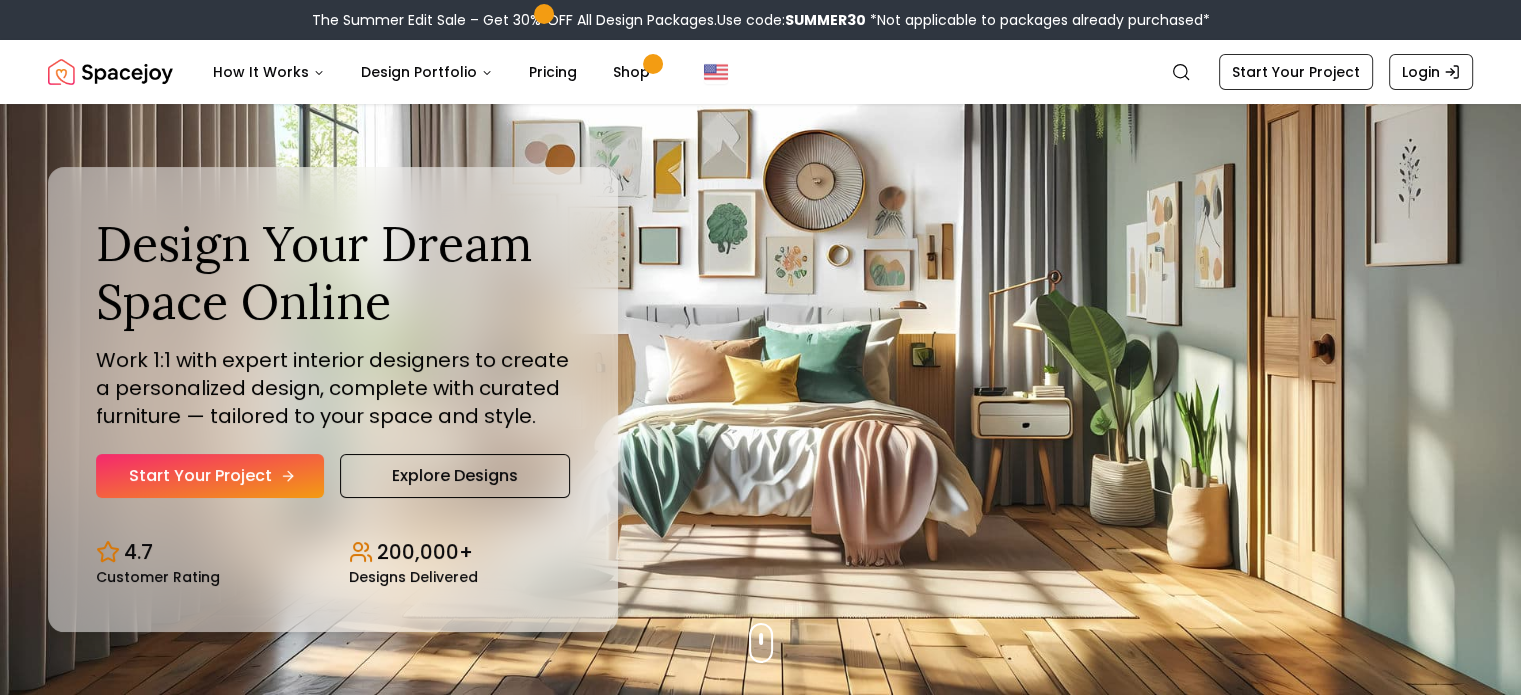 click on "Start Your Project" at bounding box center (210, 476) 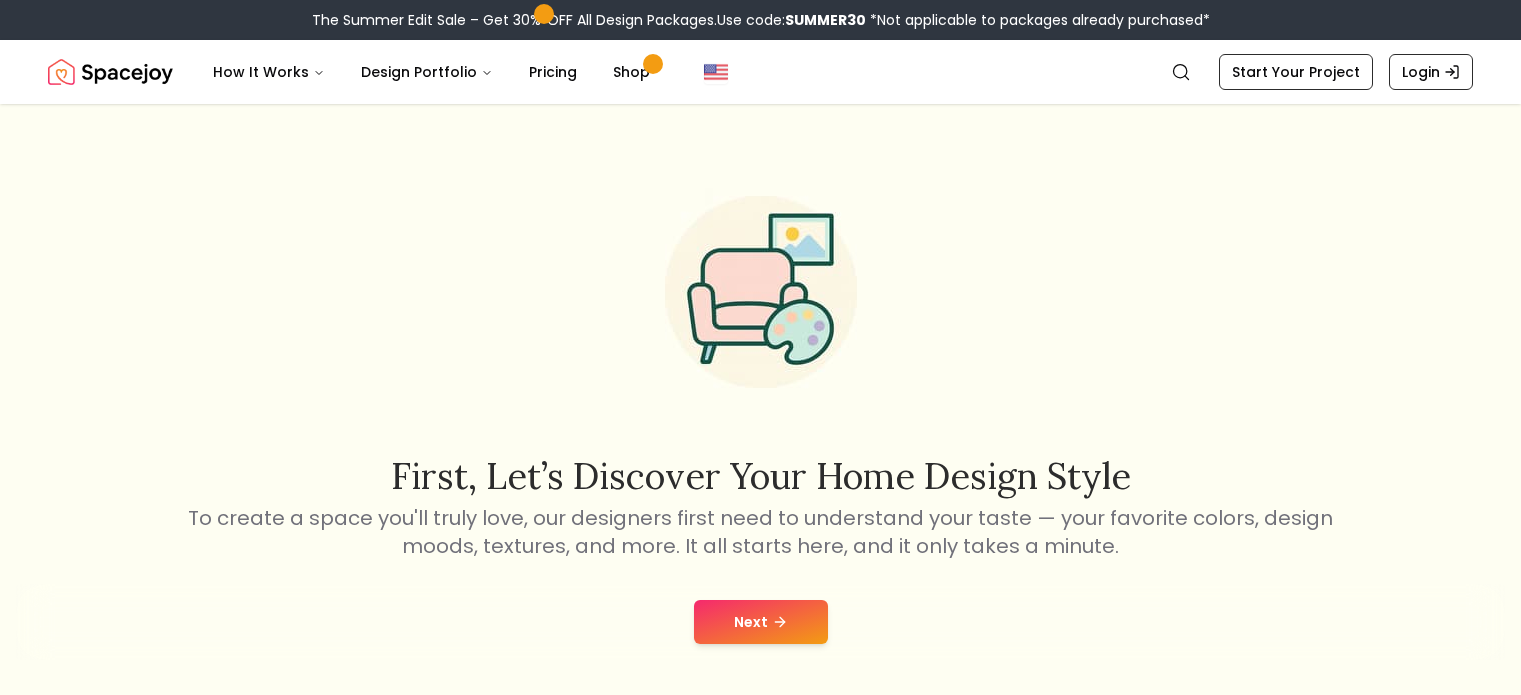 scroll, scrollTop: 0, scrollLeft: 0, axis: both 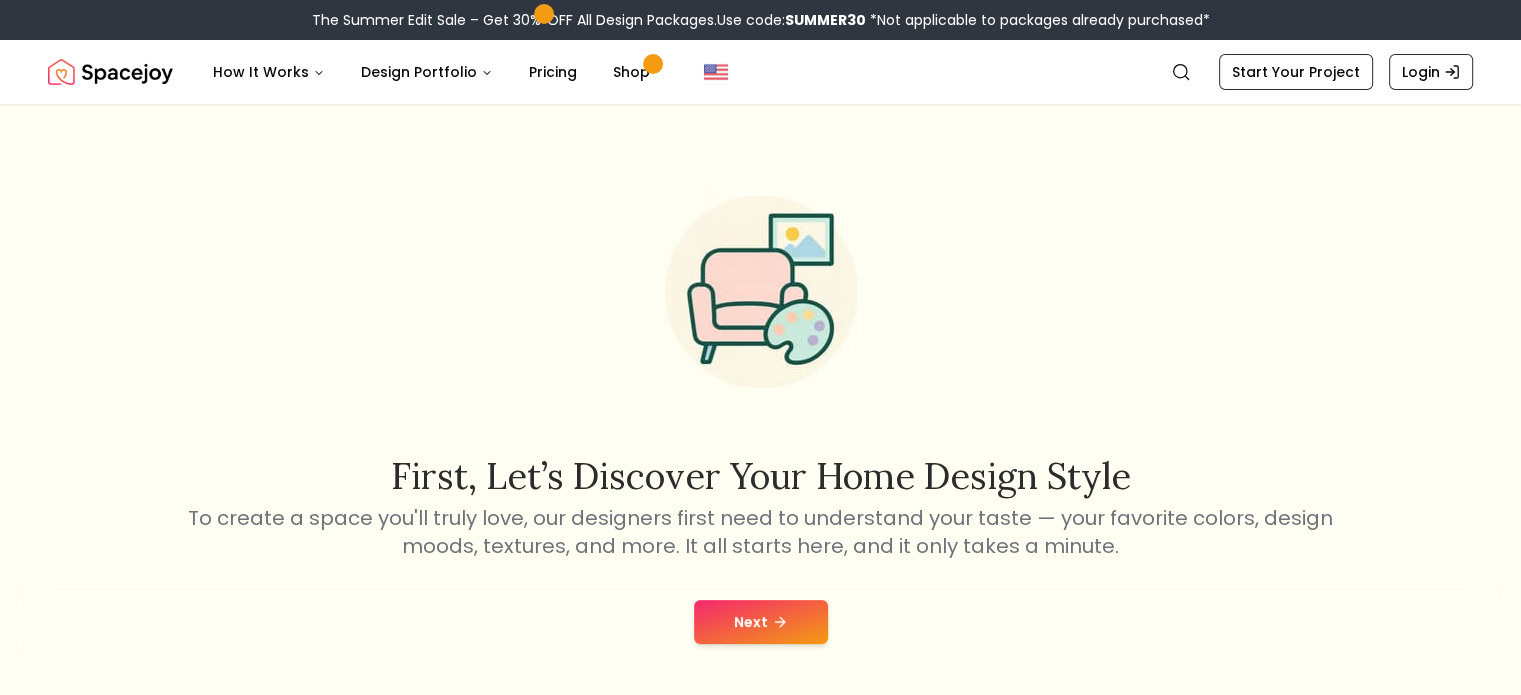 click on "Next" at bounding box center [761, 622] 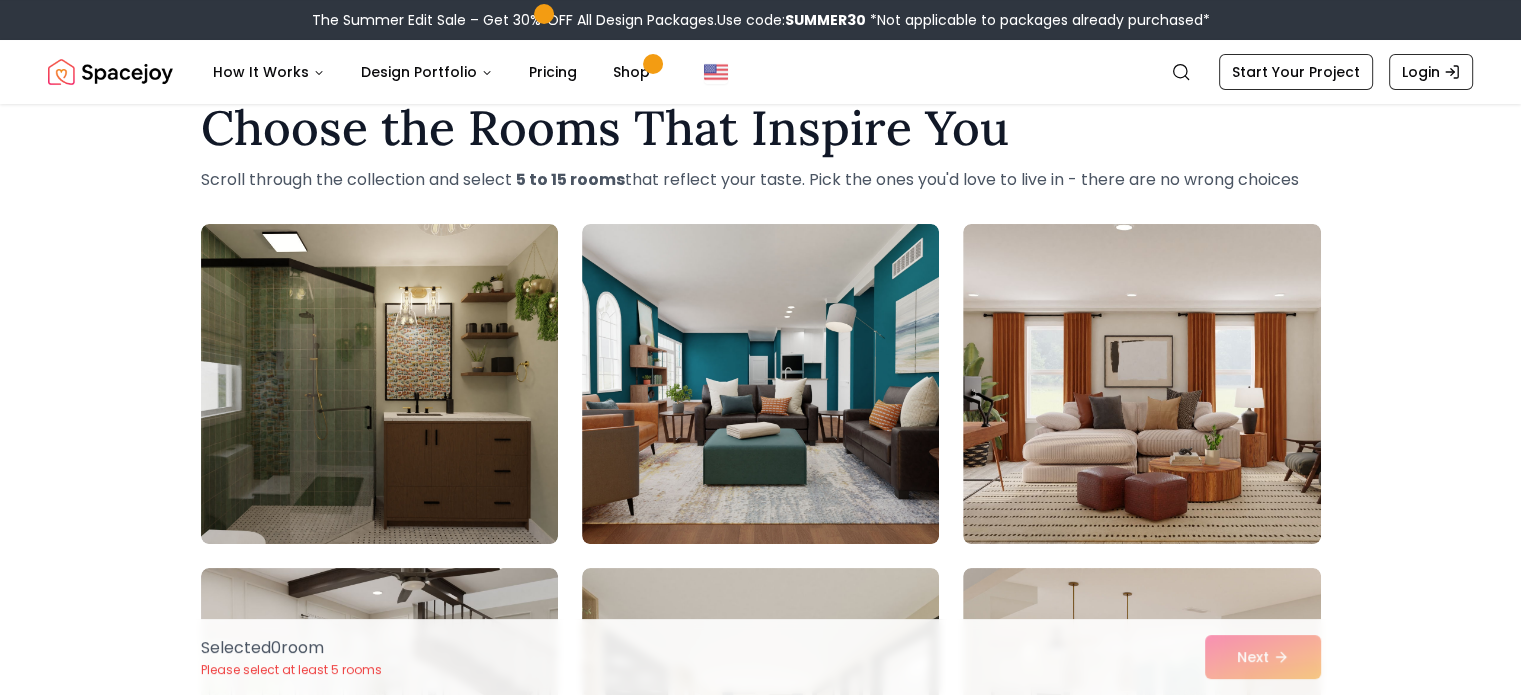 scroll, scrollTop: 0, scrollLeft: 0, axis: both 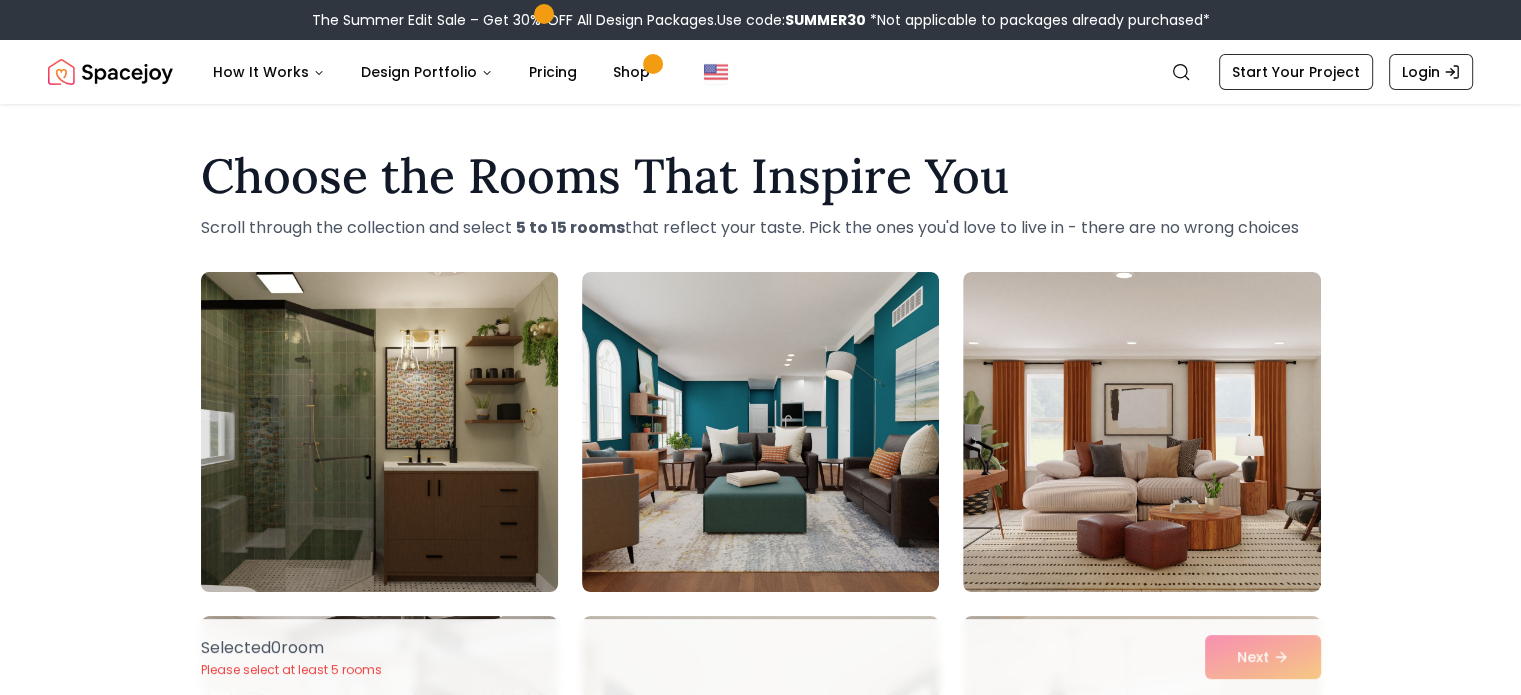 click at bounding box center (379, 432) 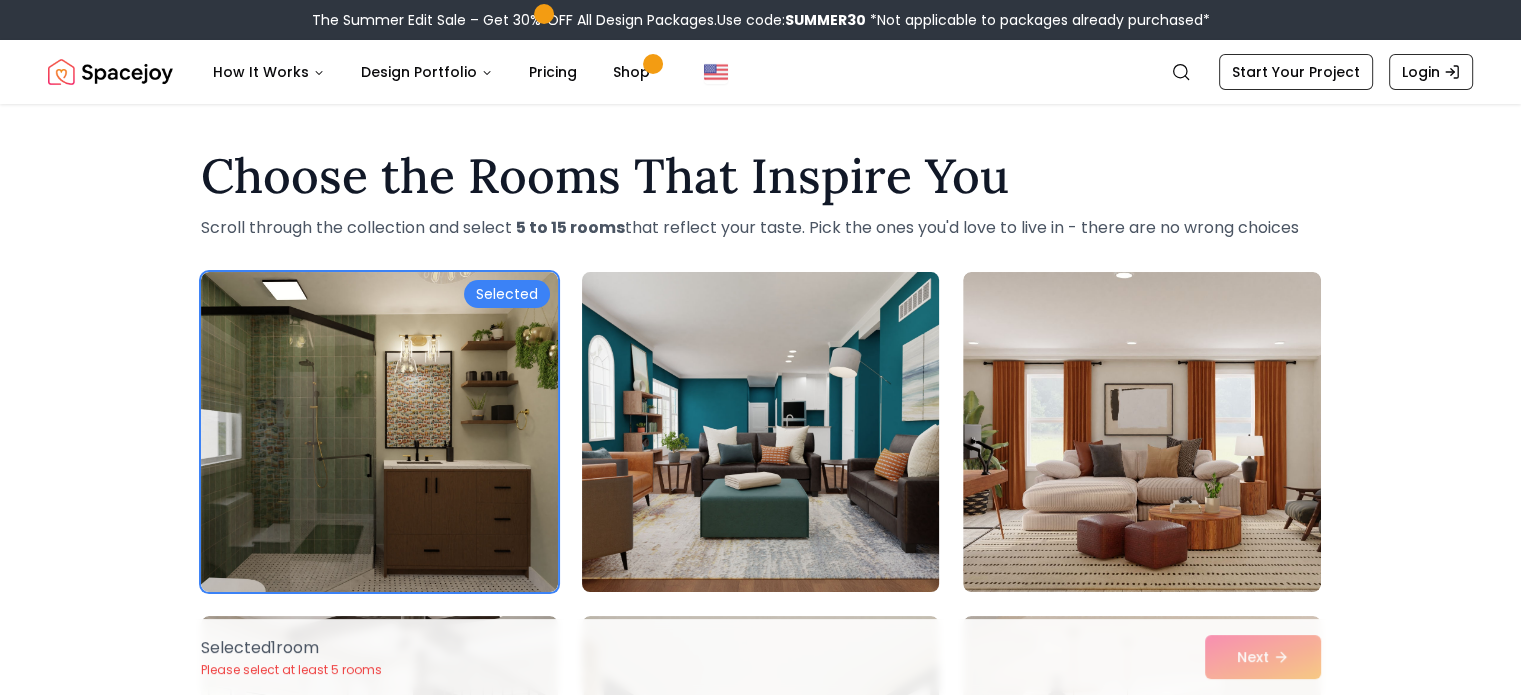 click at bounding box center (760, 432) 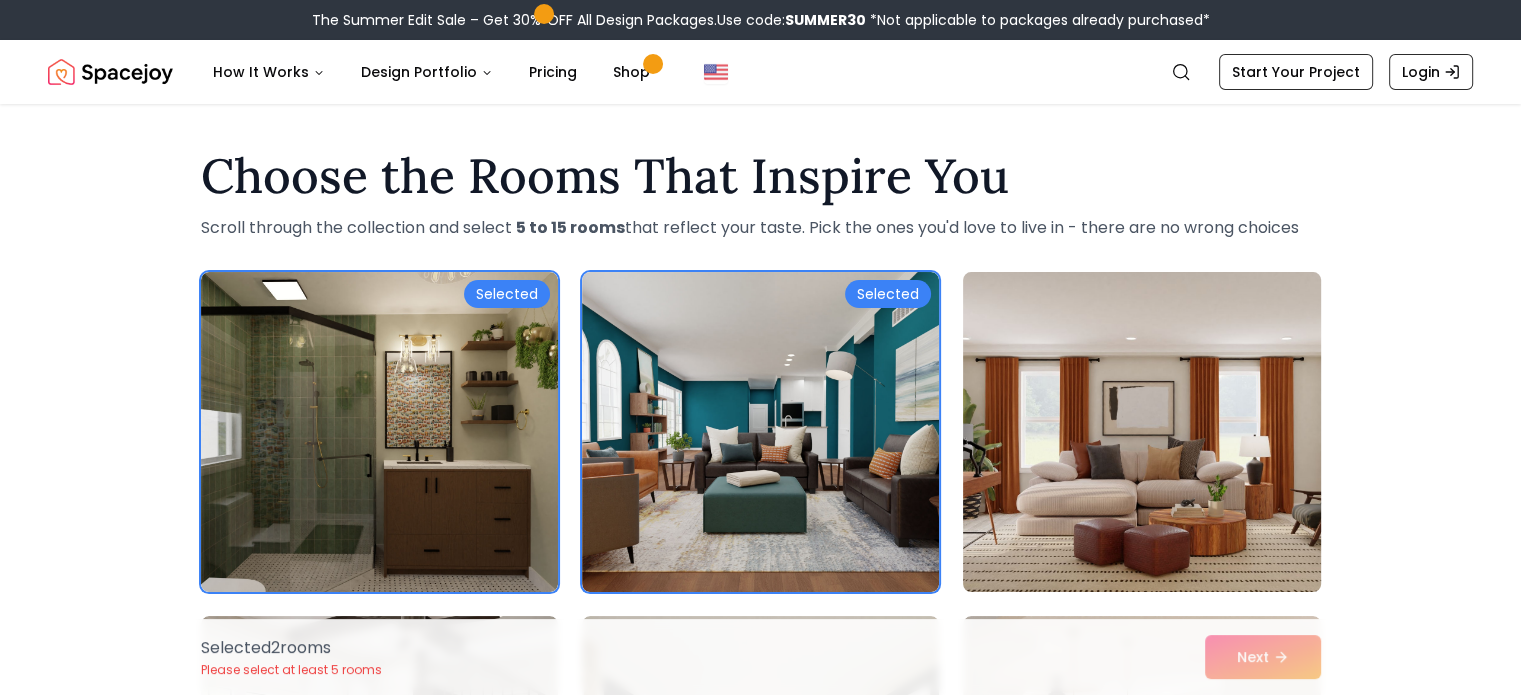 click at bounding box center [1141, 432] 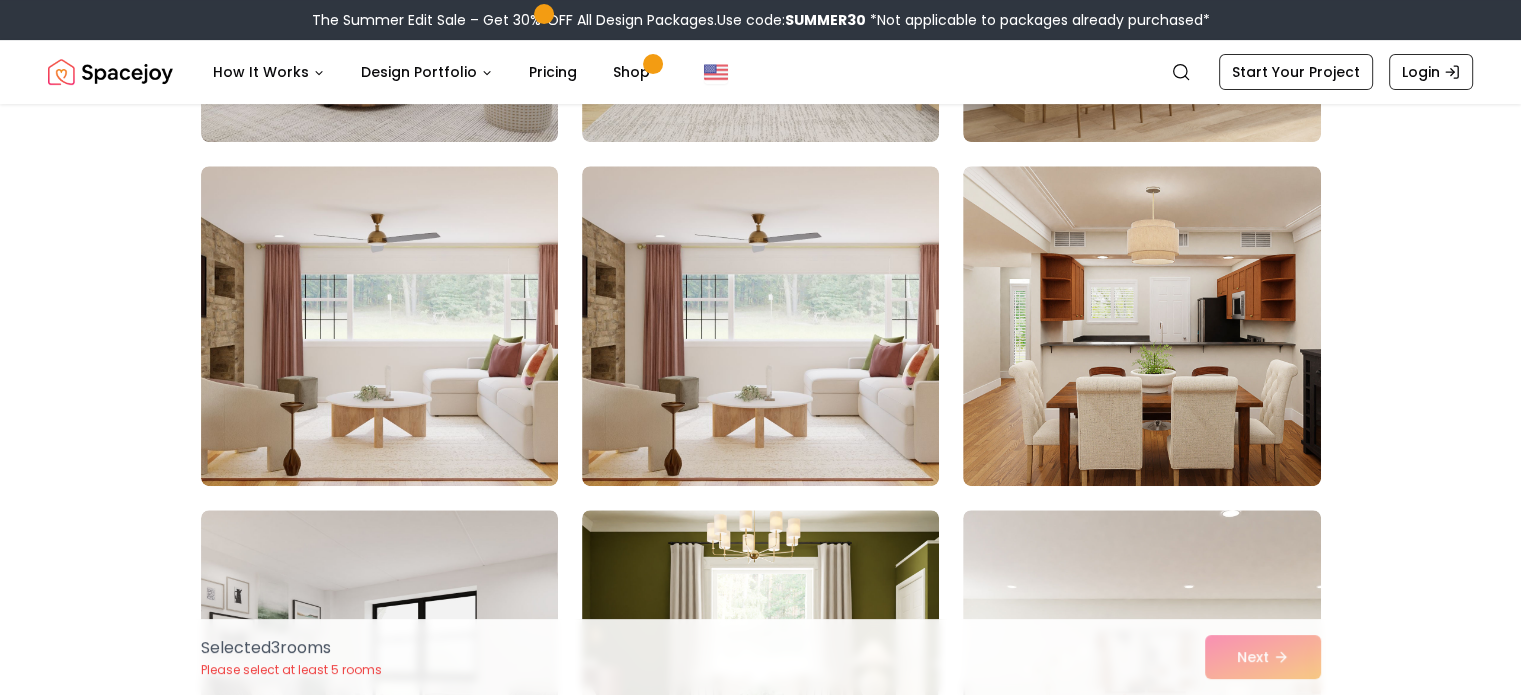 scroll, scrollTop: 795, scrollLeft: 0, axis: vertical 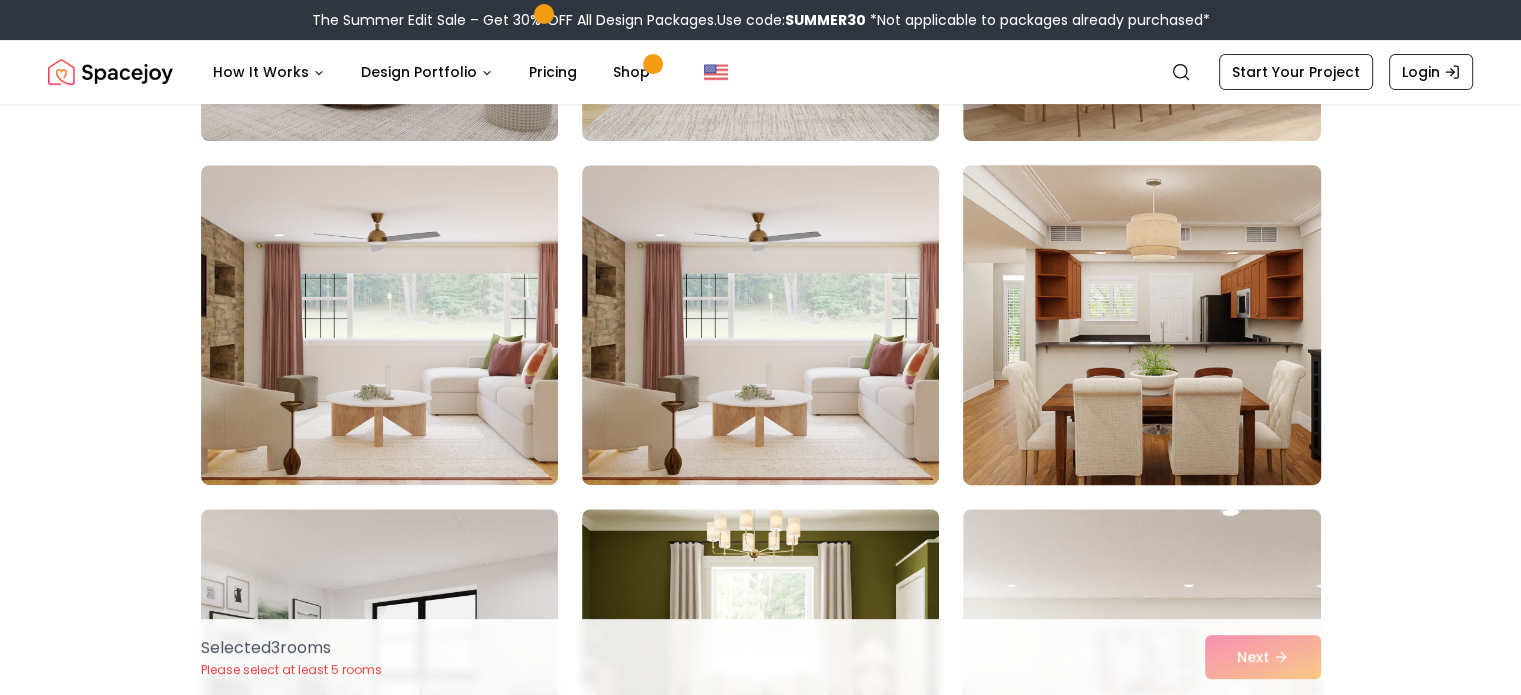 click at bounding box center (1141, 325) 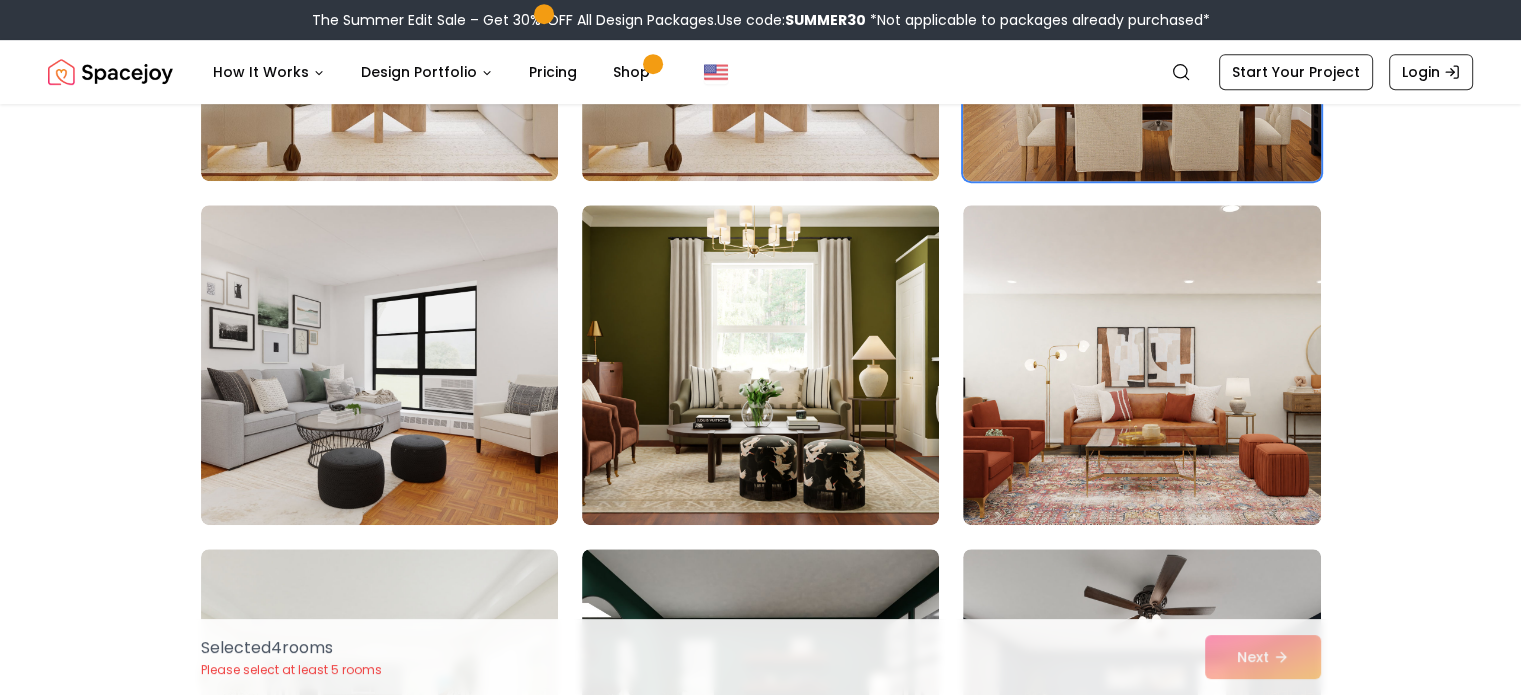 scroll, scrollTop: 1100, scrollLeft: 0, axis: vertical 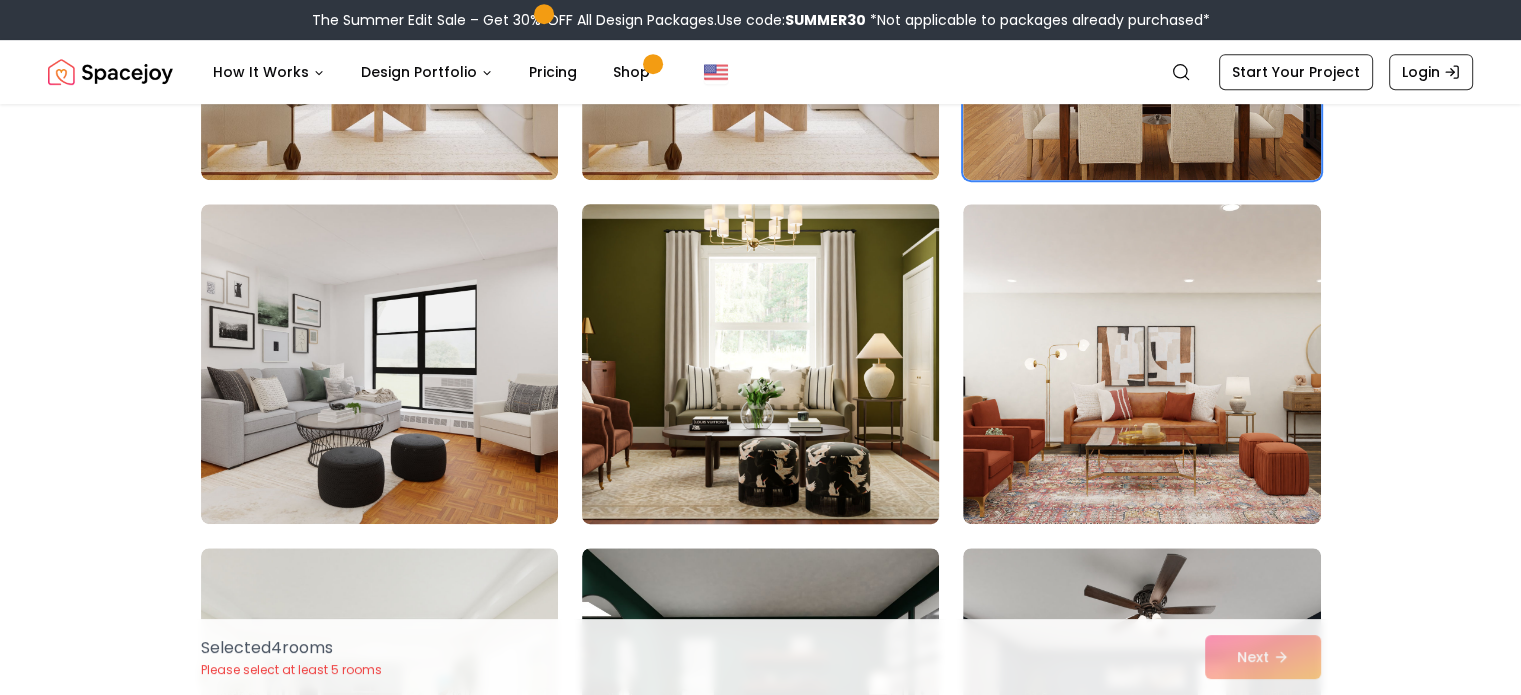 click at bounding box center (760, 364) 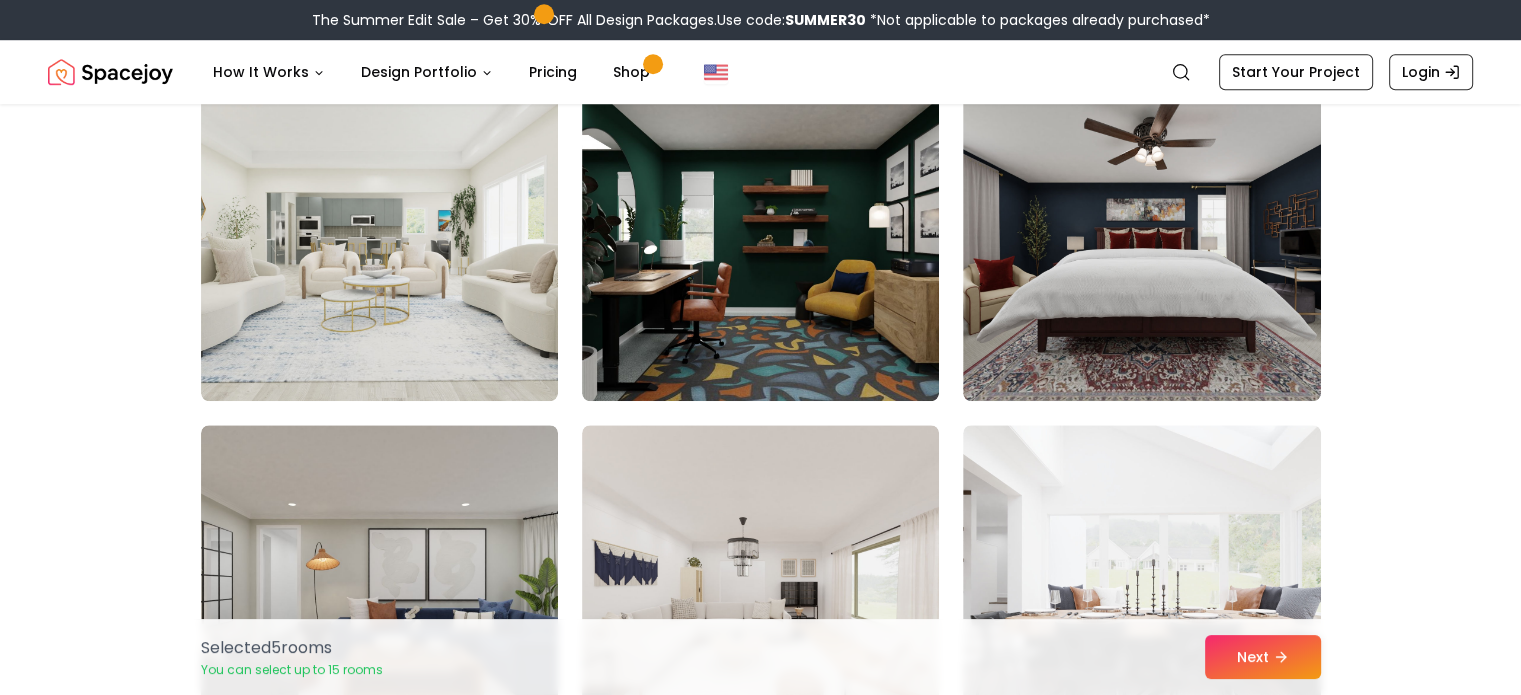 scroll, scrollTop: 1576, scrollLeft: 0, axis: vertical 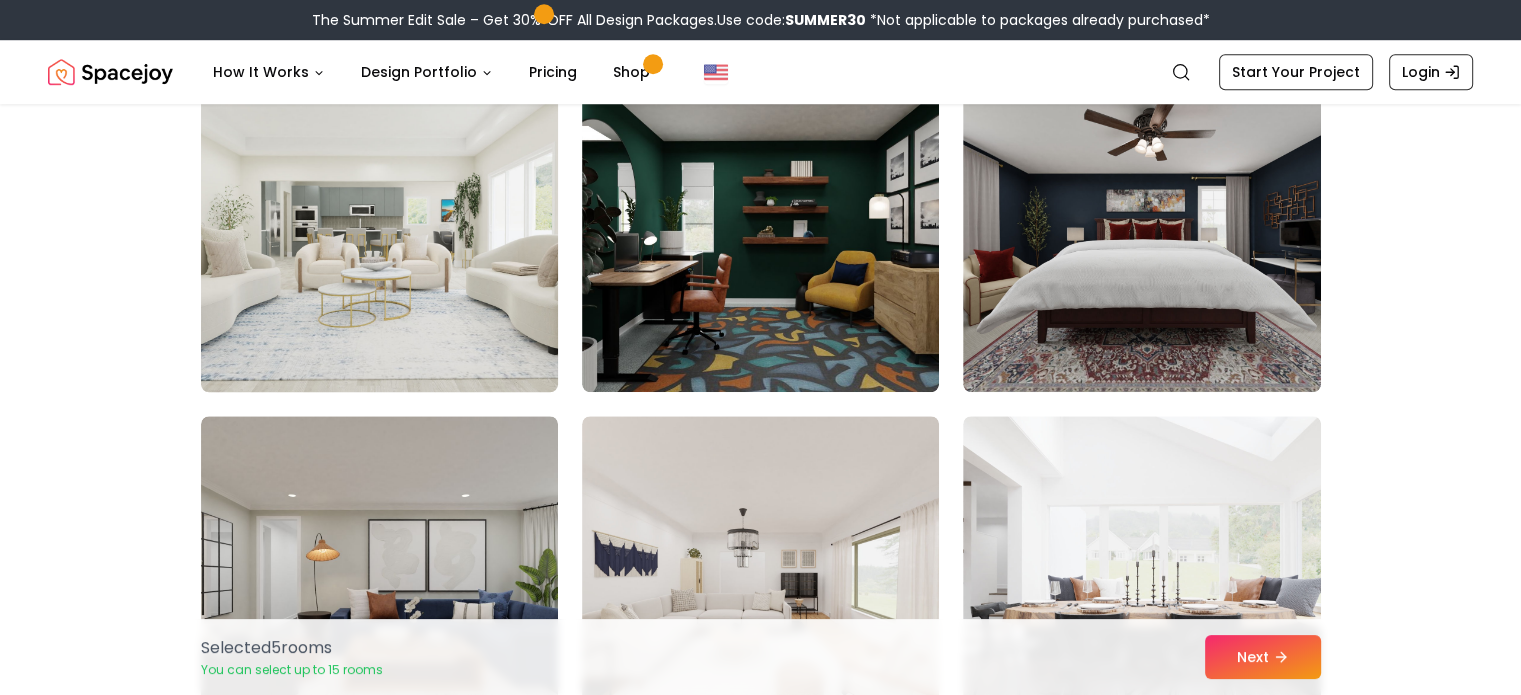 click at bounding box center (379, 232) 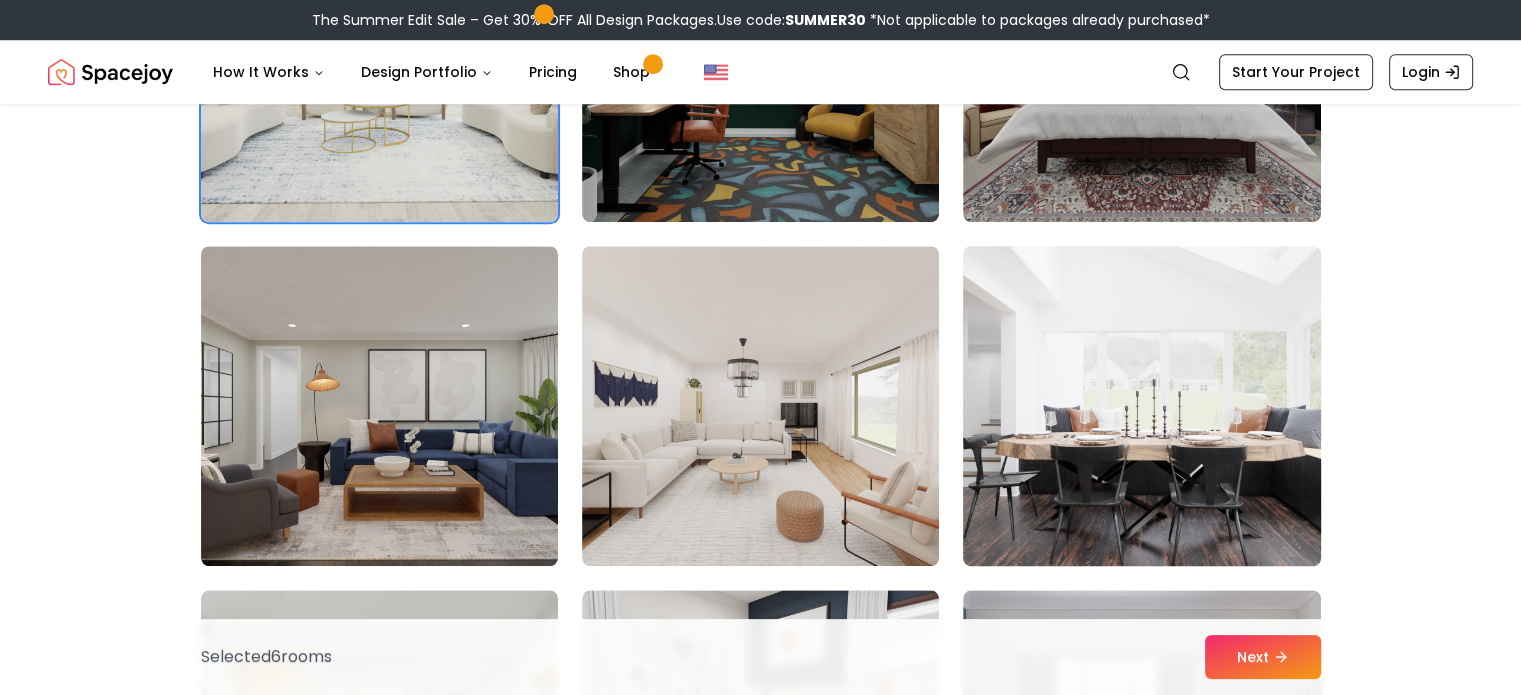 scroll, scrollTop: 1747, scrollLeft: 0, axis: vertical 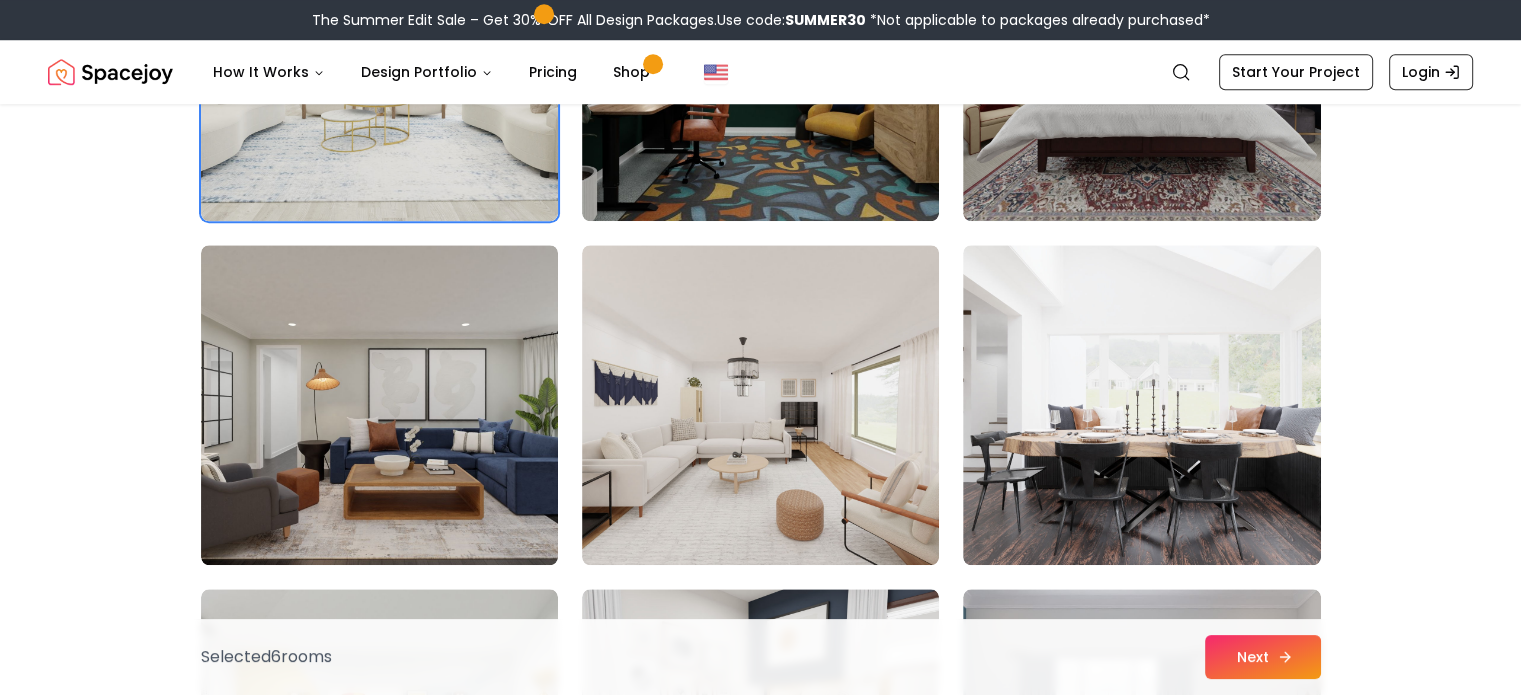 click on "Next" at bounding box center [1263, 657] 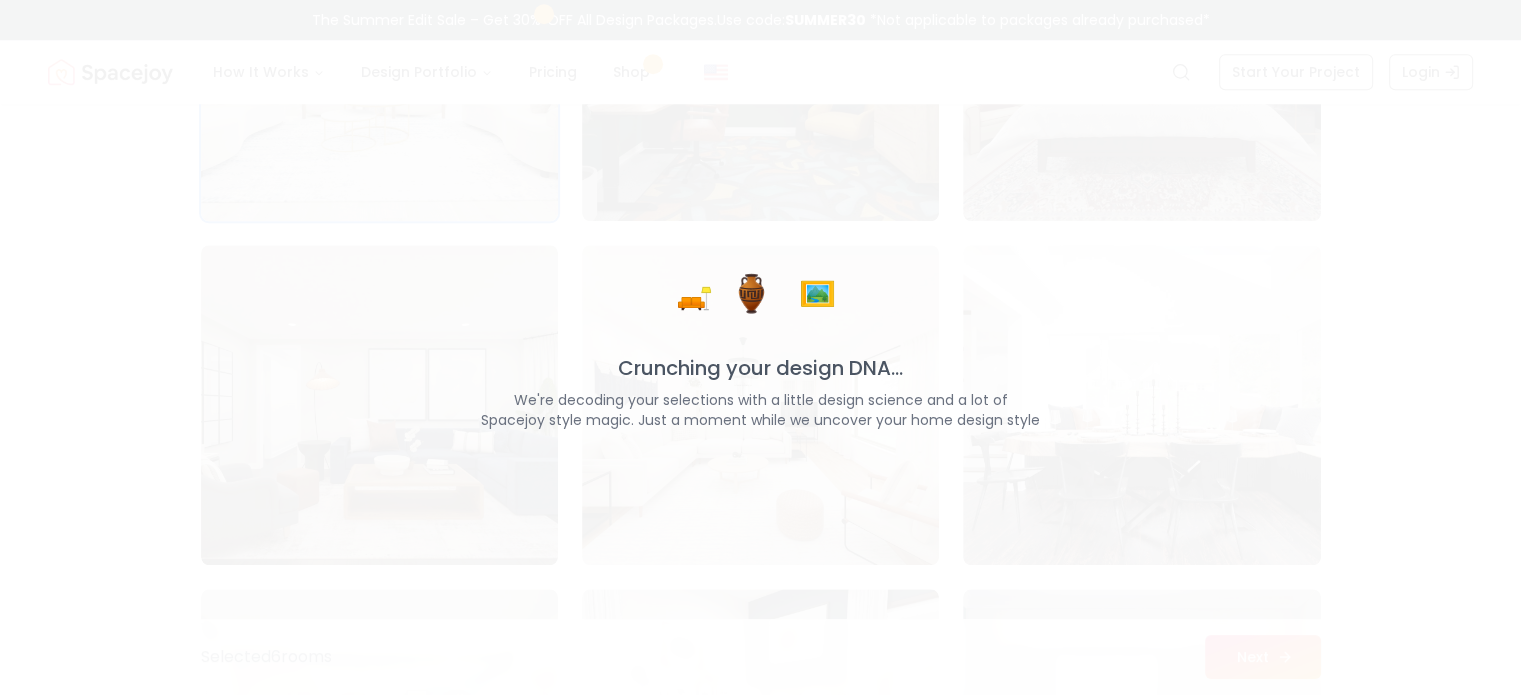 scroll, scrollTop: 1747, scrollLeft: 0, axis: vertical 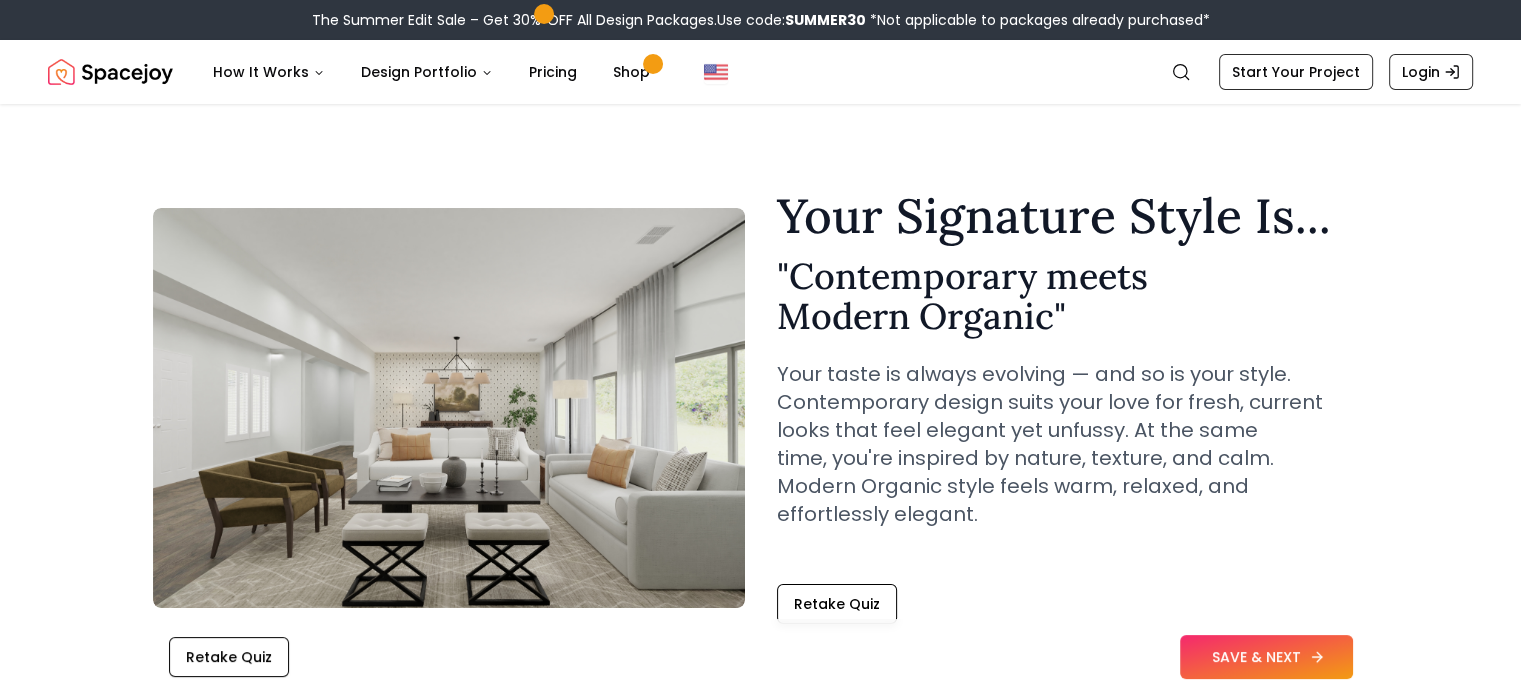 click on "SAVE & NEXT" at bounding box center (1266, 657) 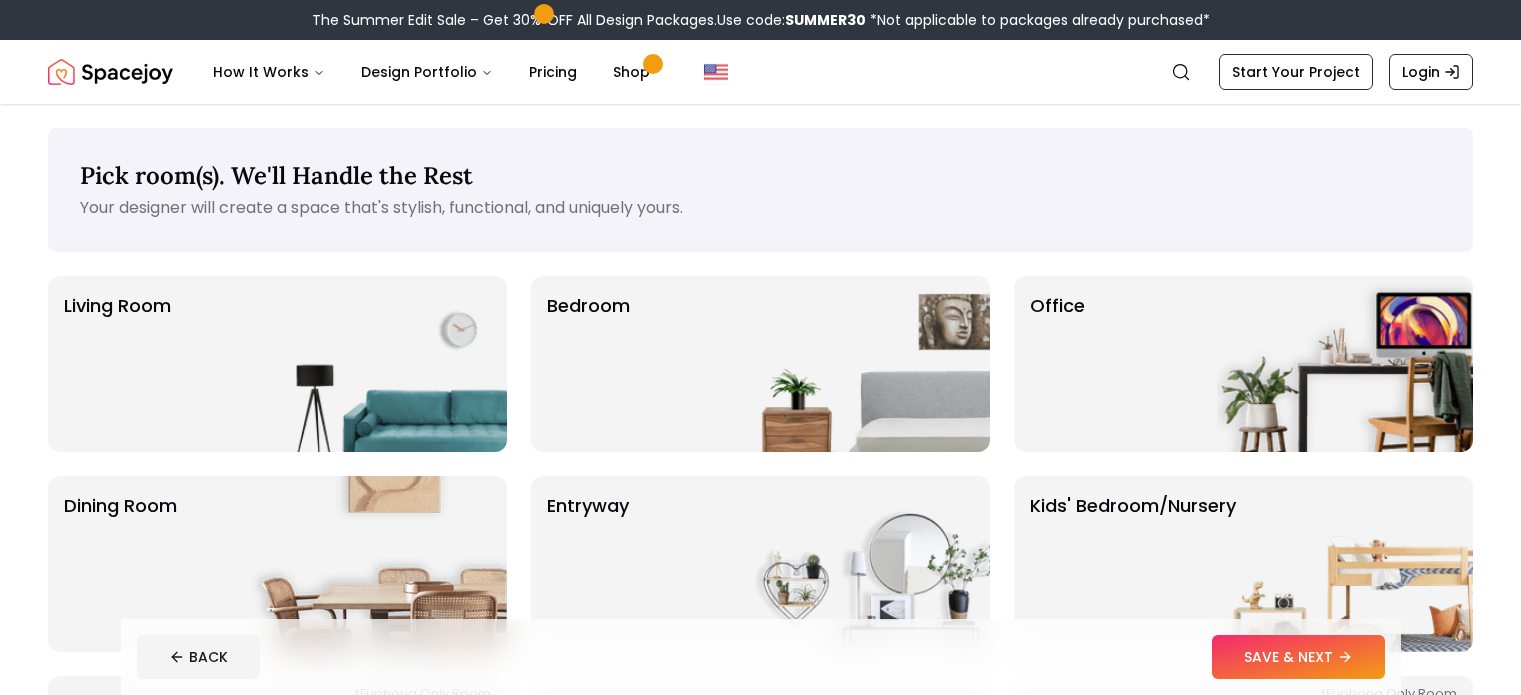 scroll, scrollTop: 0, scrollLeft: 0, axis: both 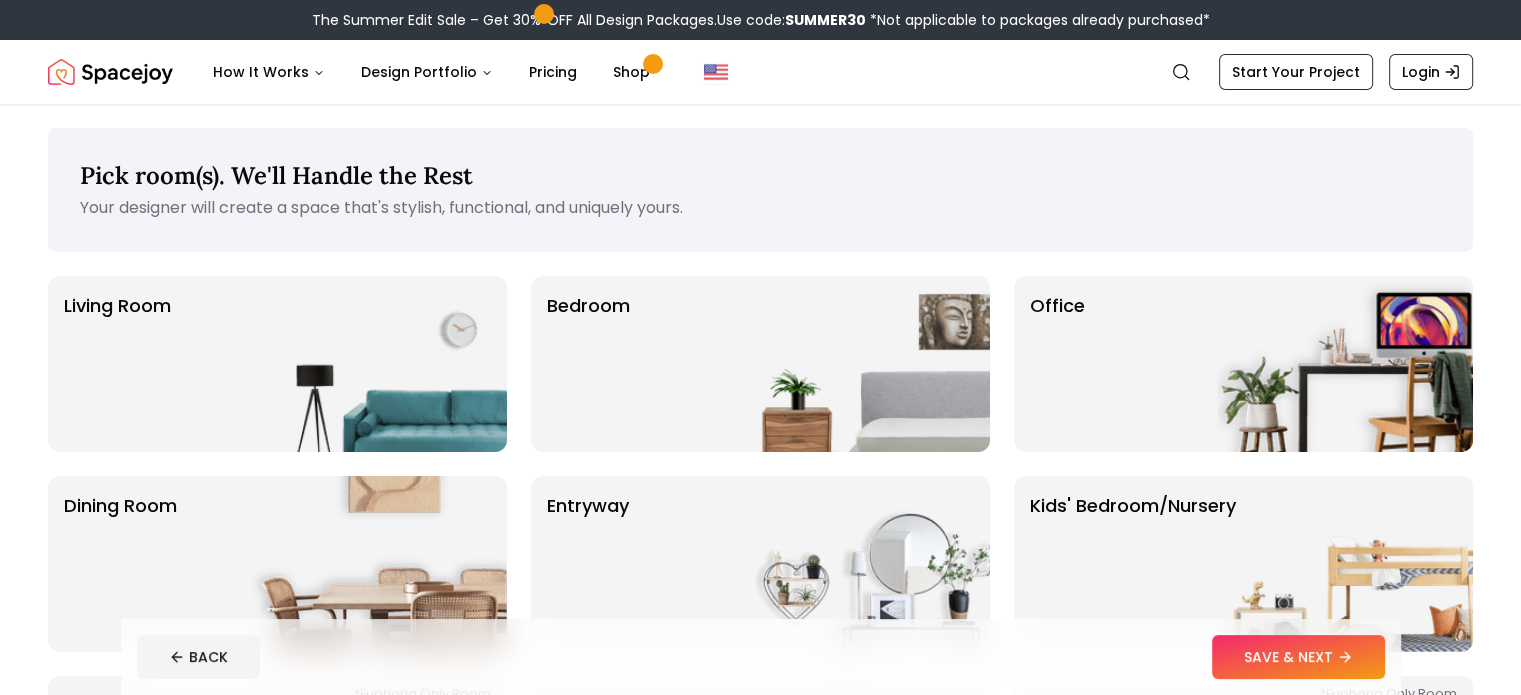click at bounding box center (379, 364) 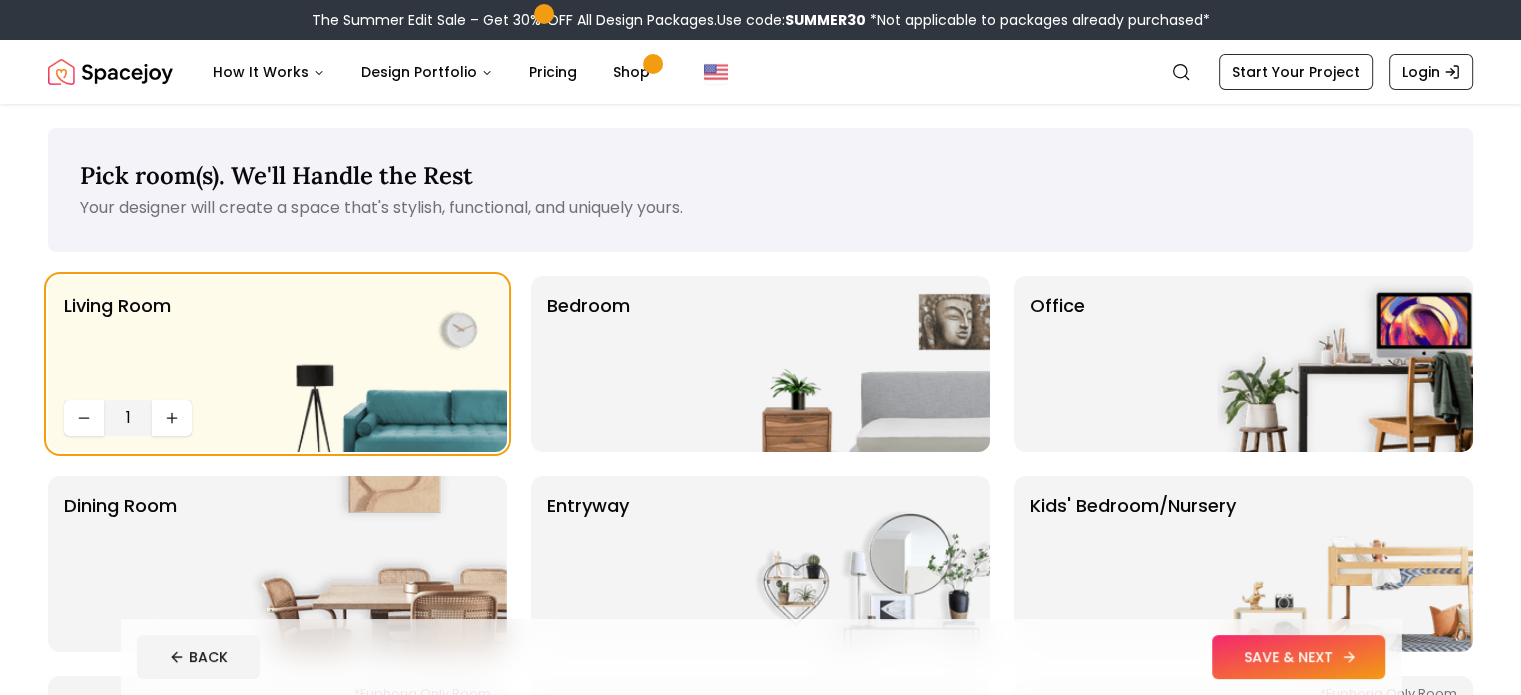 click on "SAVE & NEXT" at bounding box center (1298, 657) 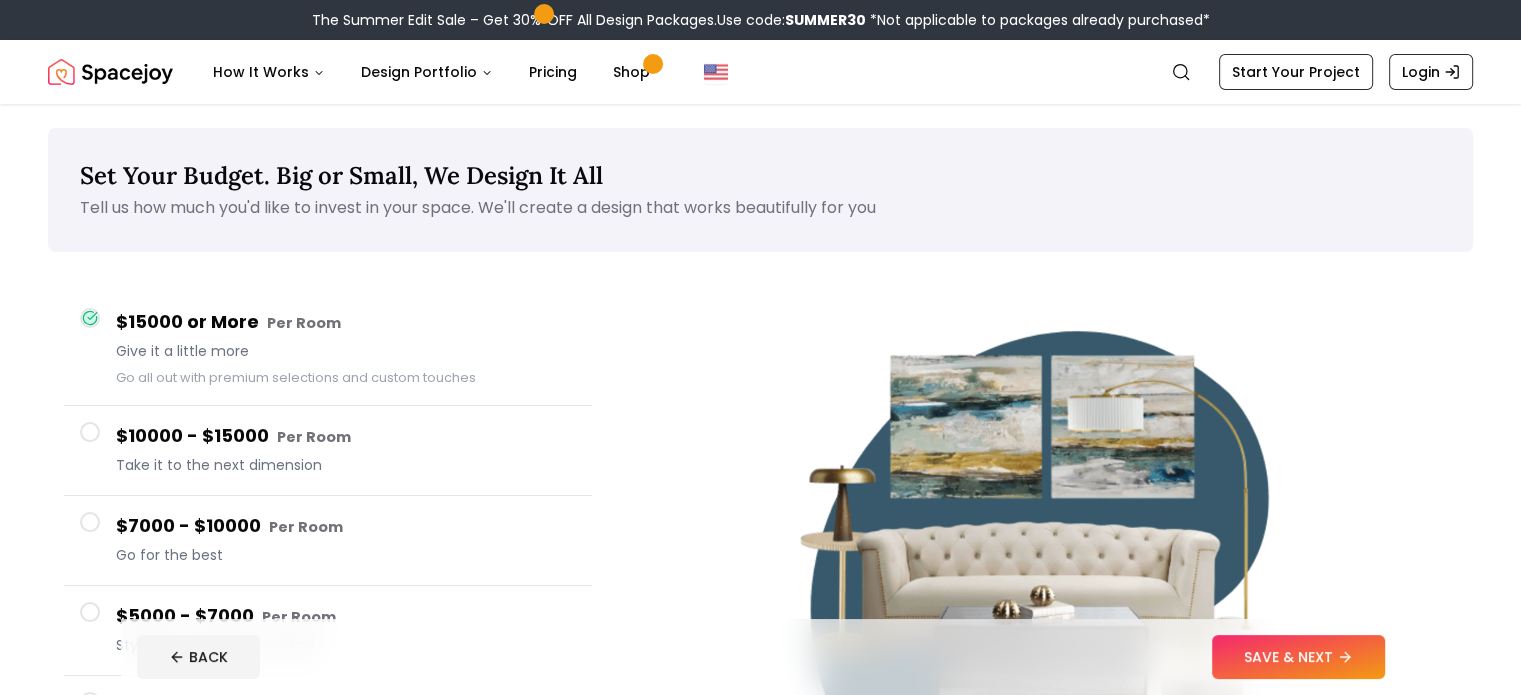 click at bounding box center (90, 432) 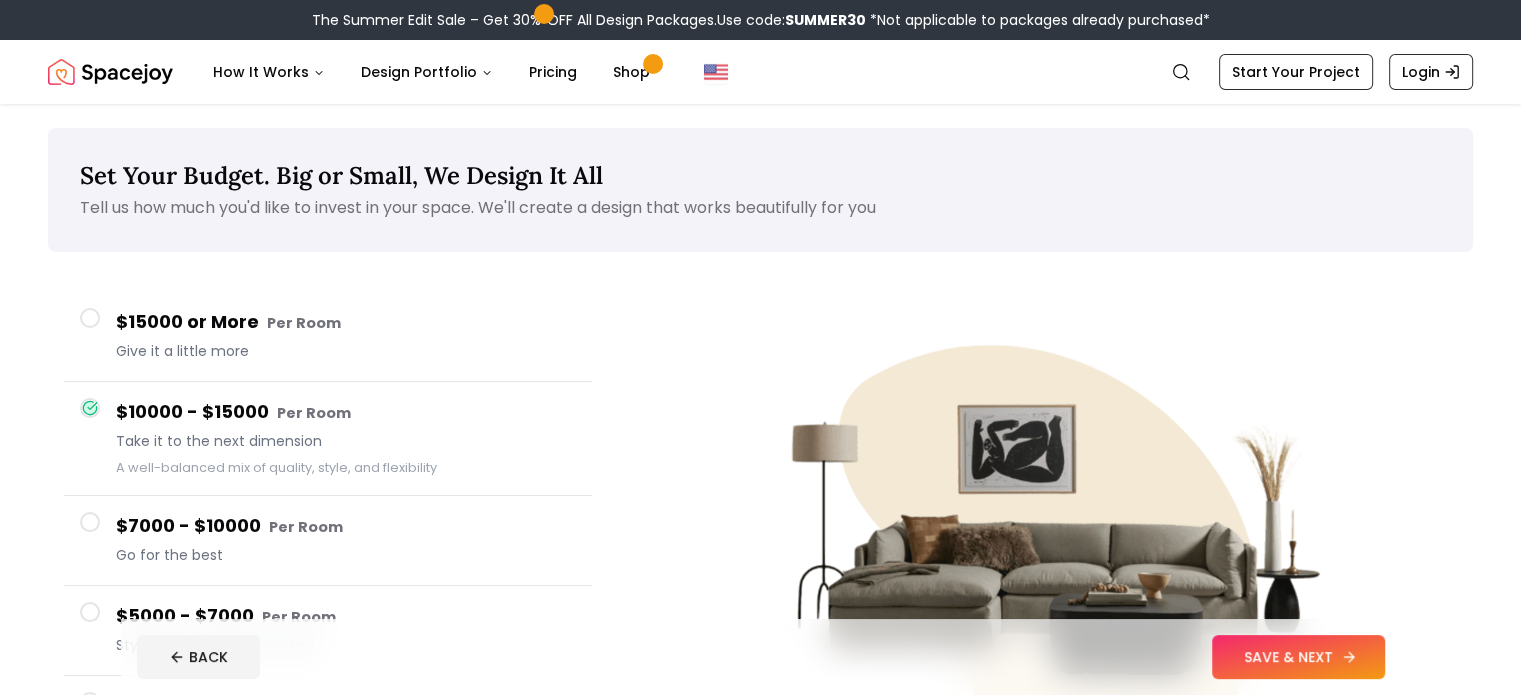 click on "SAVE & NEXT" at bounding box center (1298, 657) 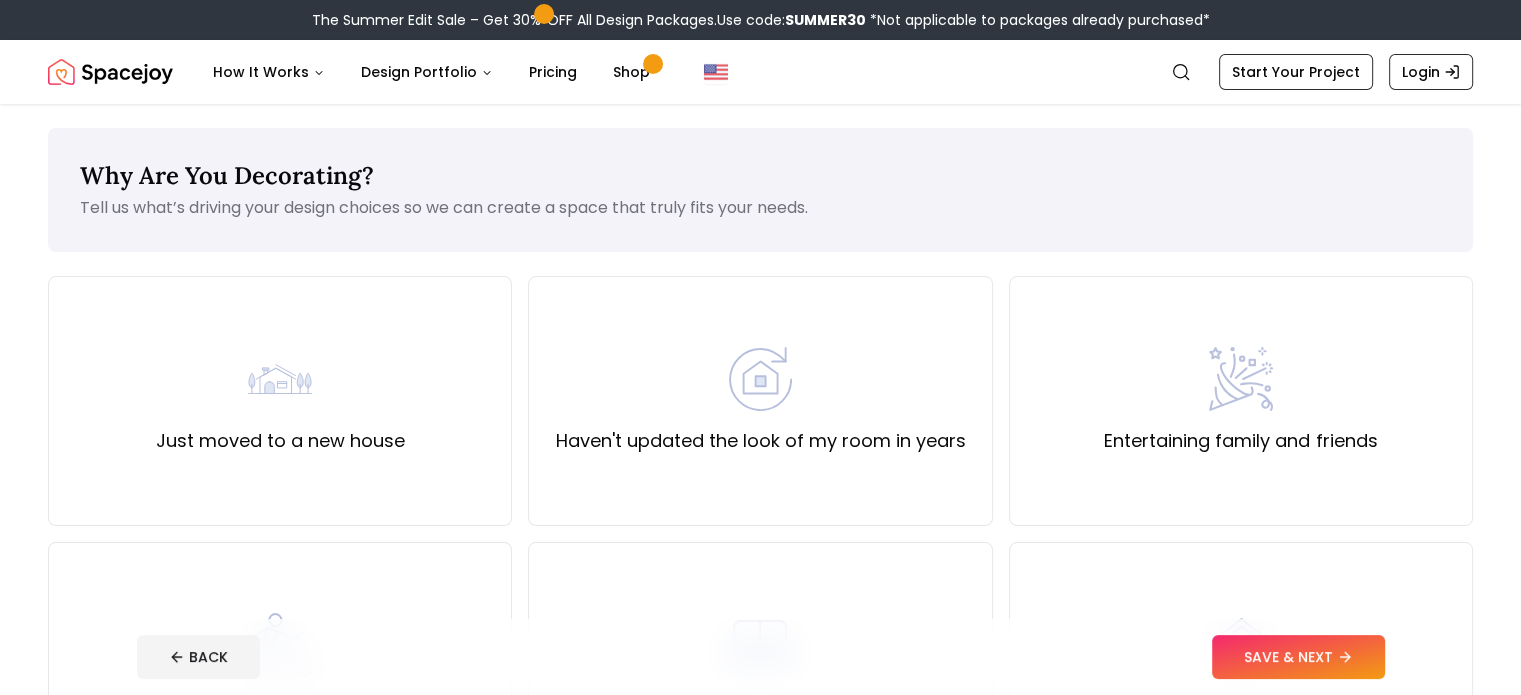 click on "SAVE & NEXT" at bounding box center [1298, 657] 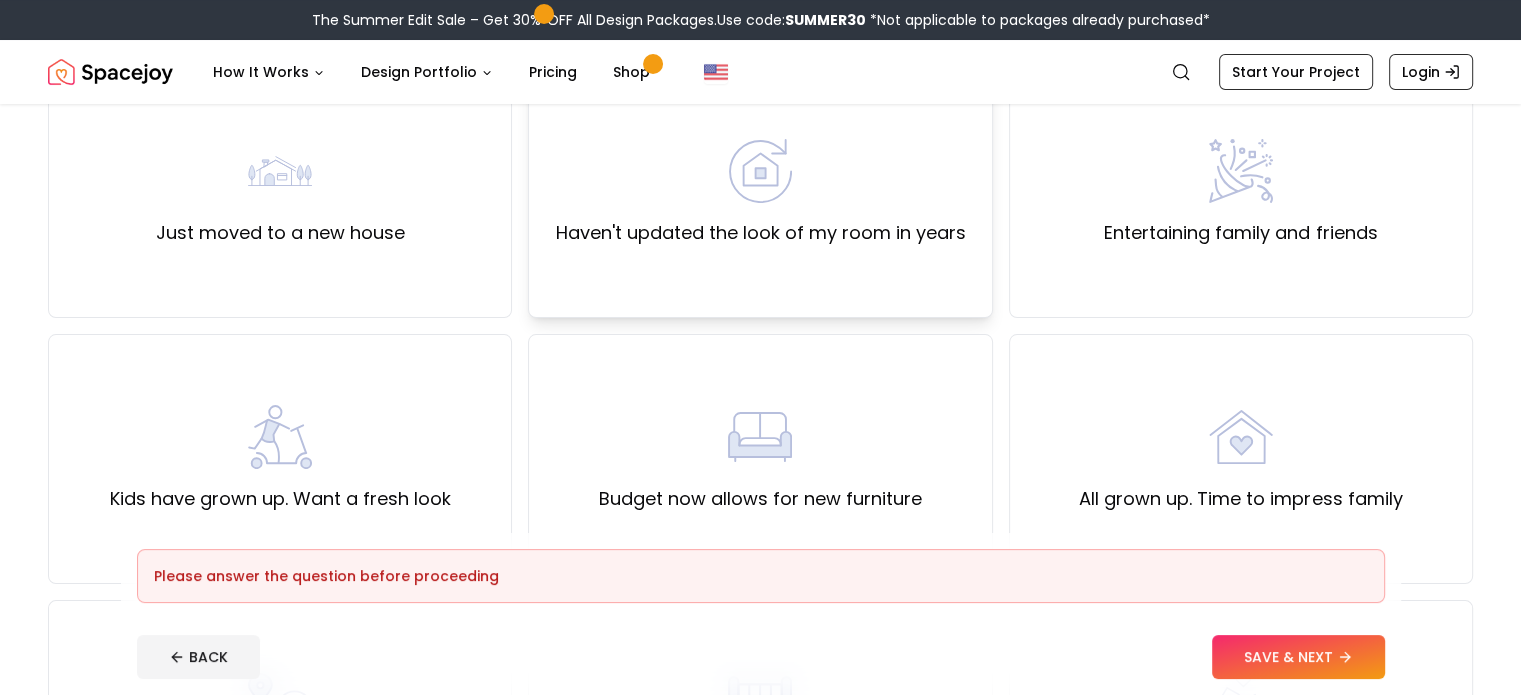 scroll, scrollTop: 211, scrollLeft: 0, axis: vertical 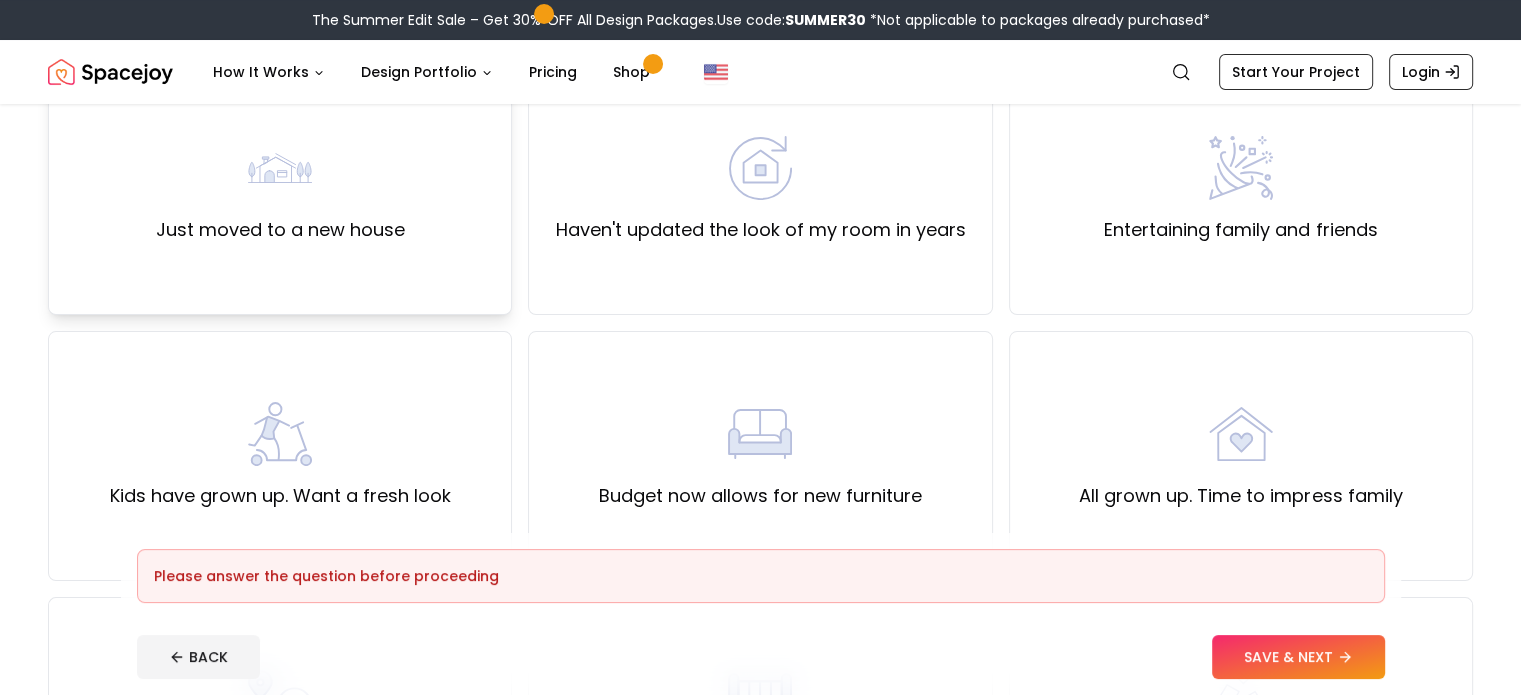 click on "Just moved to a new house" at bounding box center [280, 190] 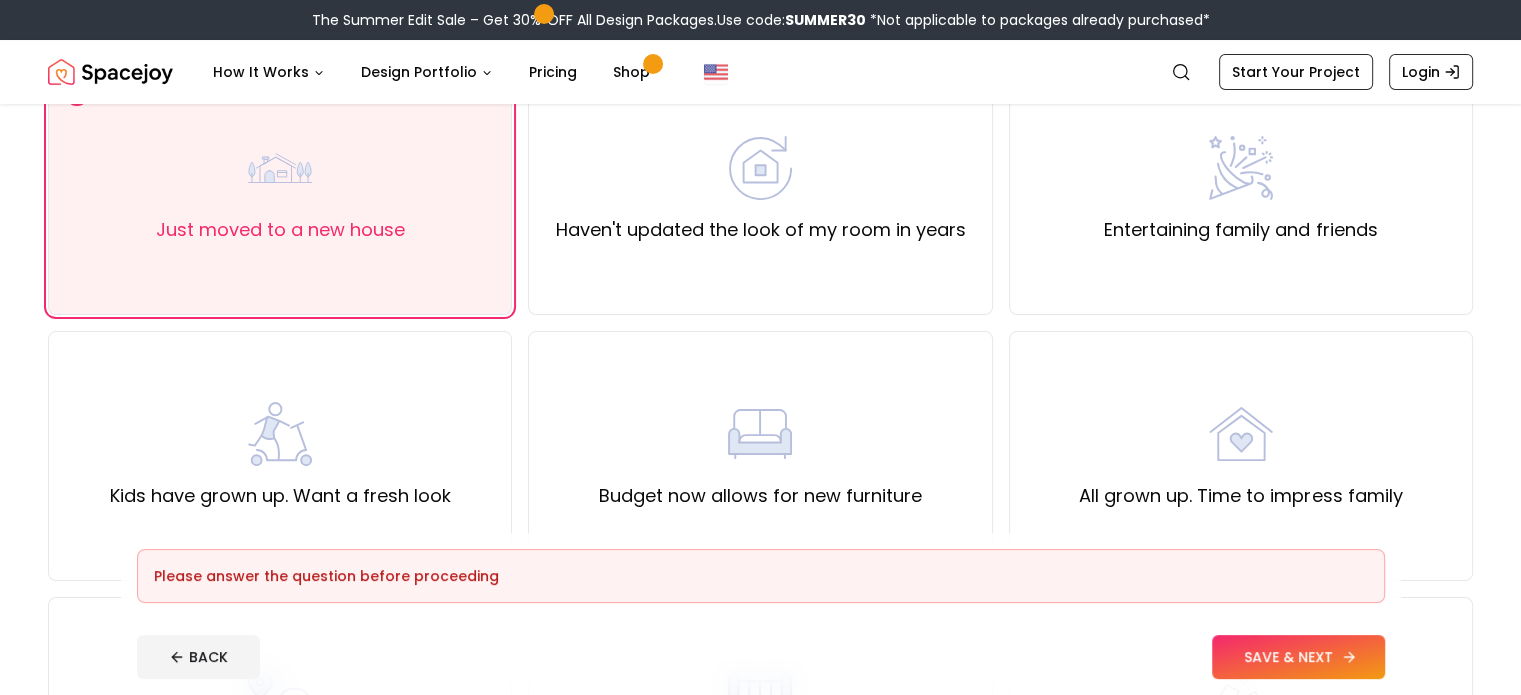 click 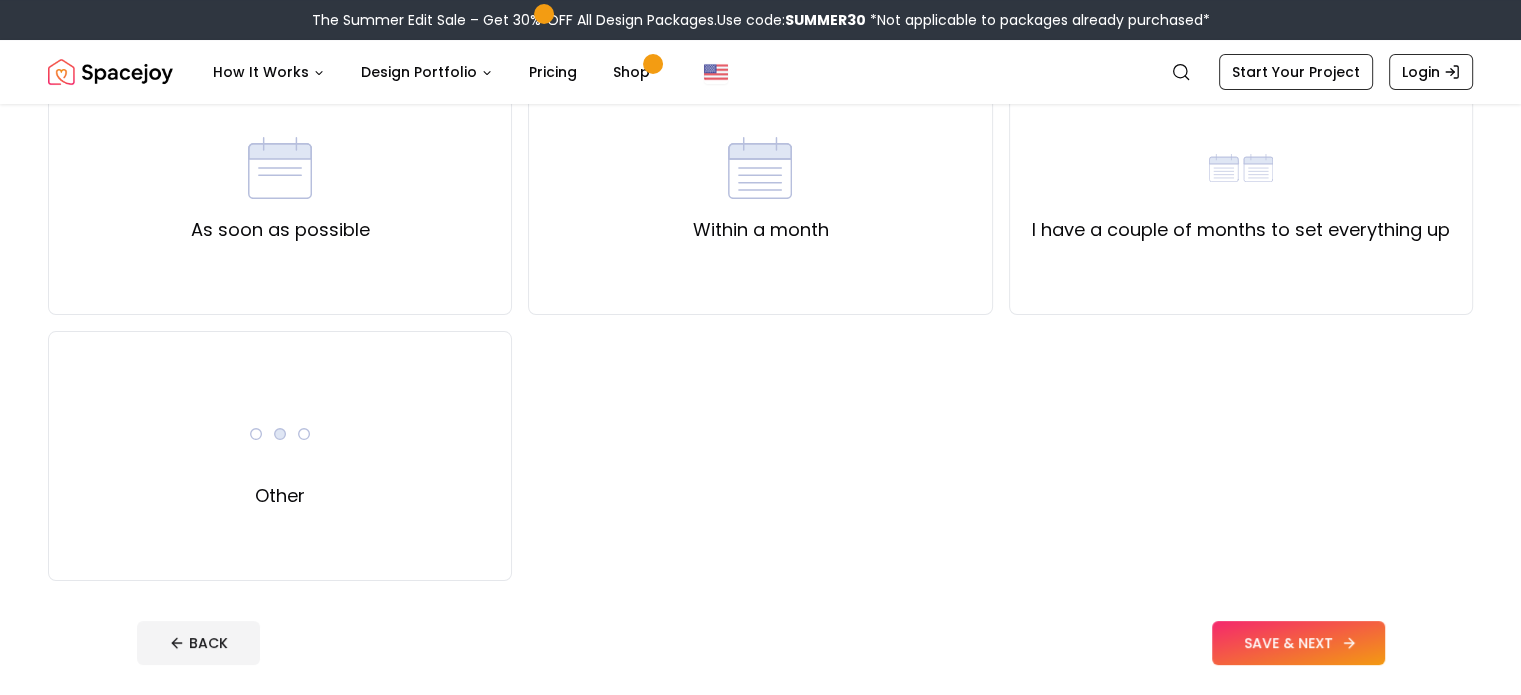scroll, scrollTop: 0, scrollLeft: 0, axis: both 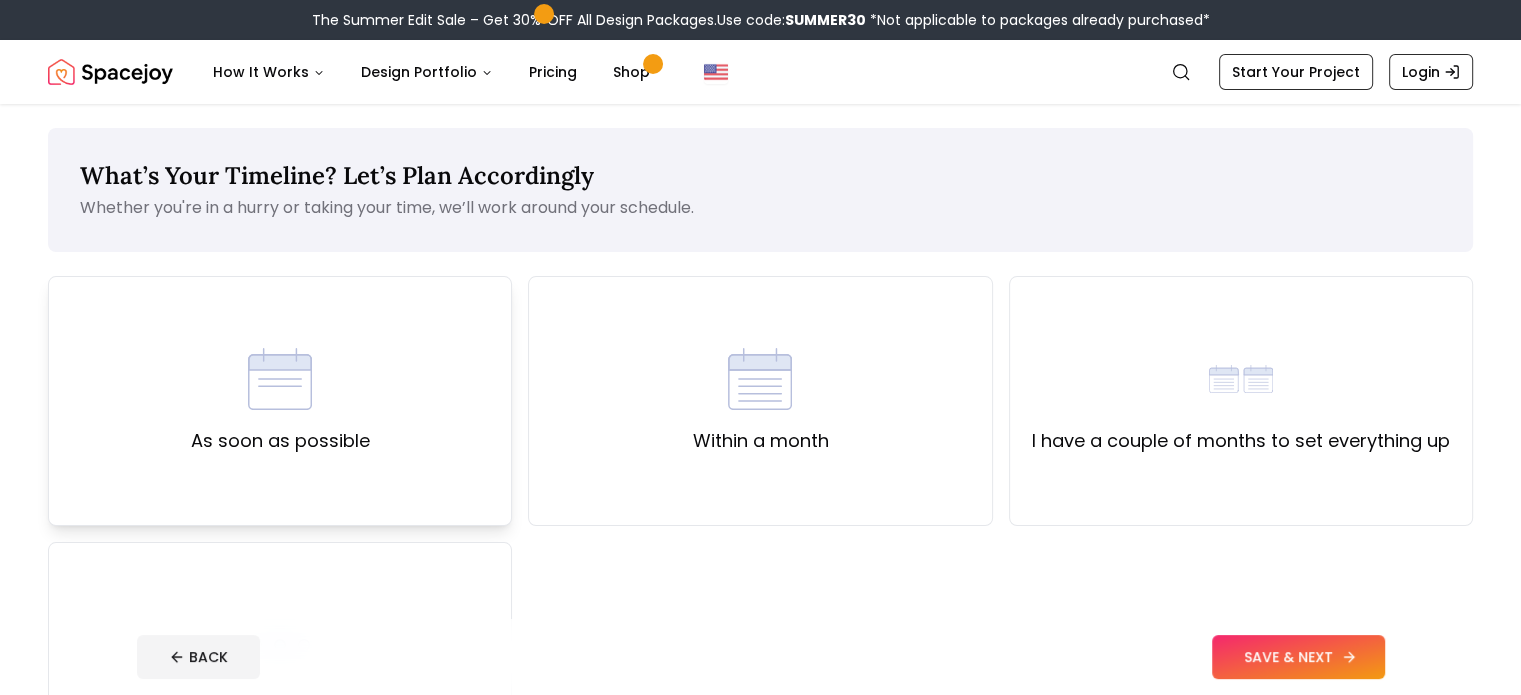 click on "As soon as possible" at bounding box center (280, 401) 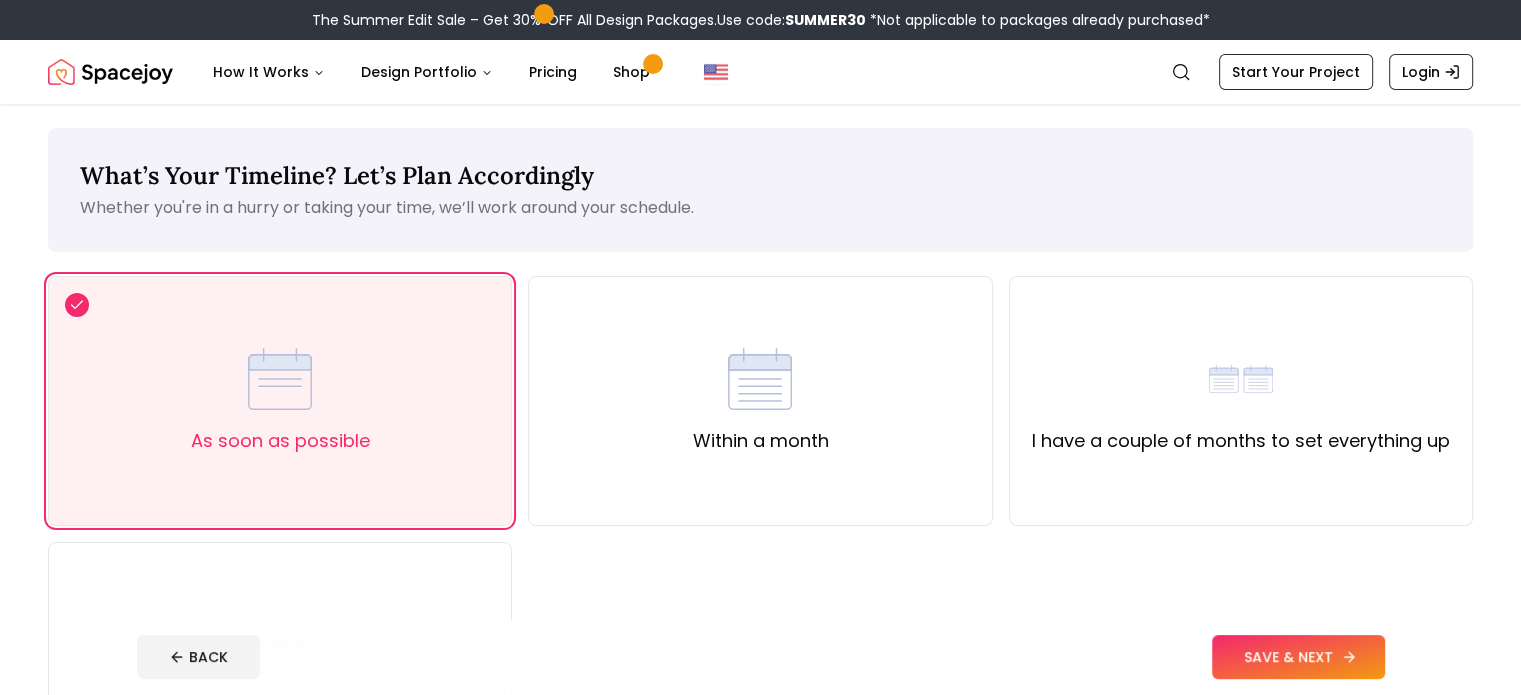 click on "SAVE & NEXT" at bounding box center (1298, 657) 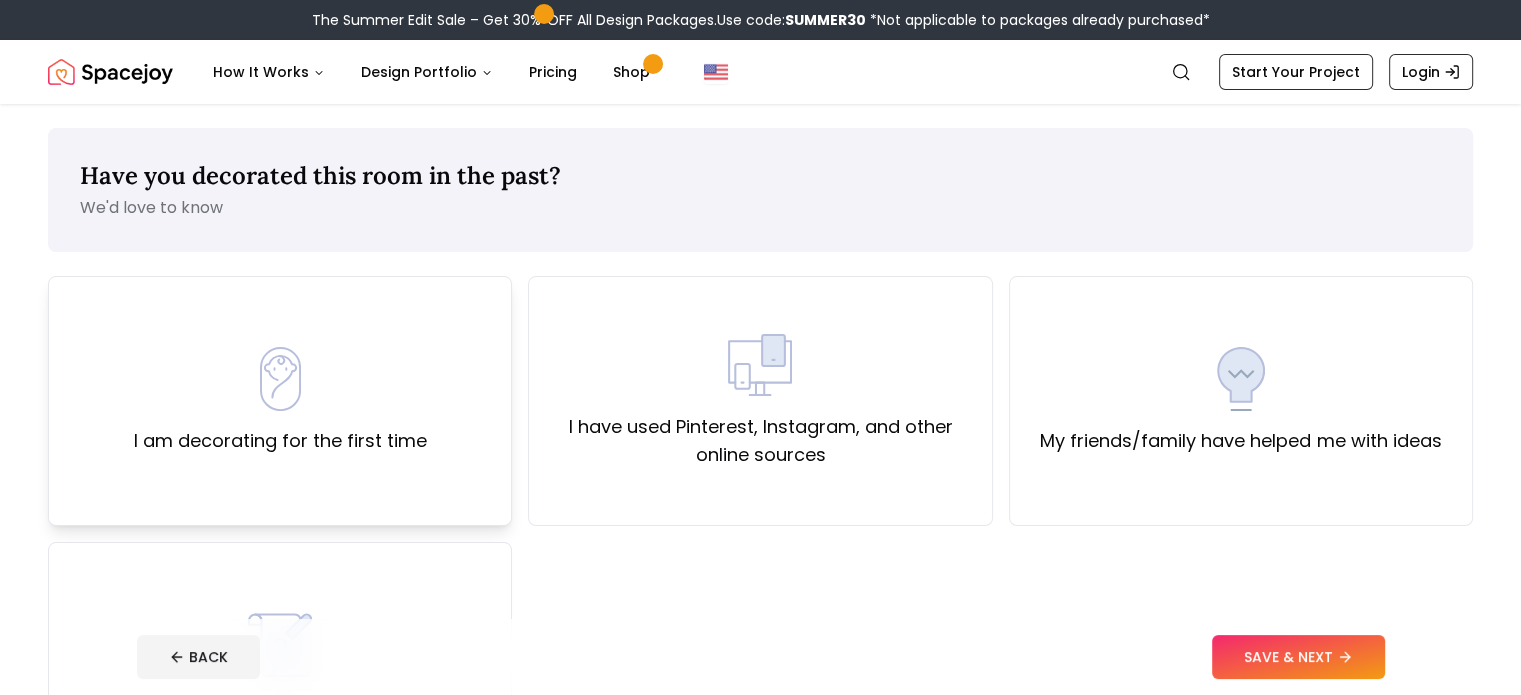 click on "I am decorating for the first time" at bounding box center [280, 401] 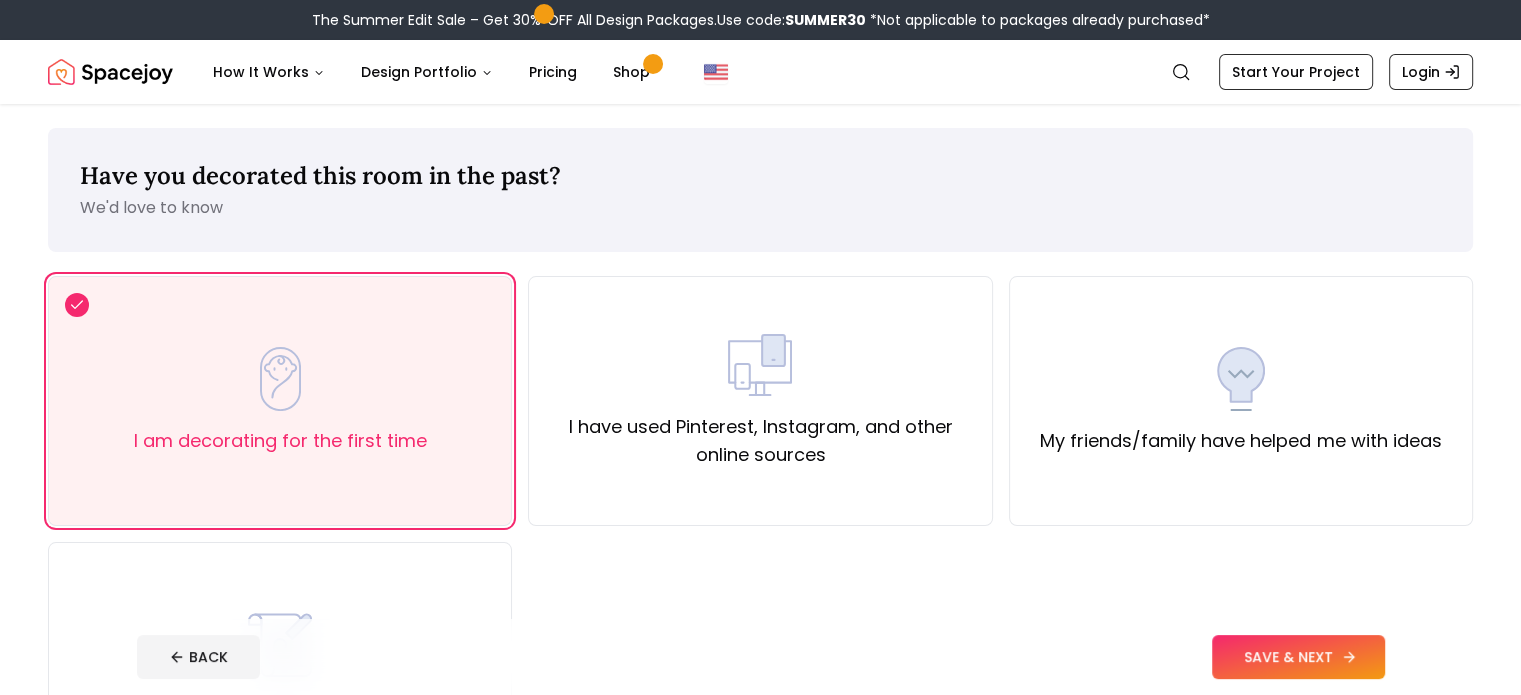 click on "SAVE & NEXT" at bounding box center [1298, 657] 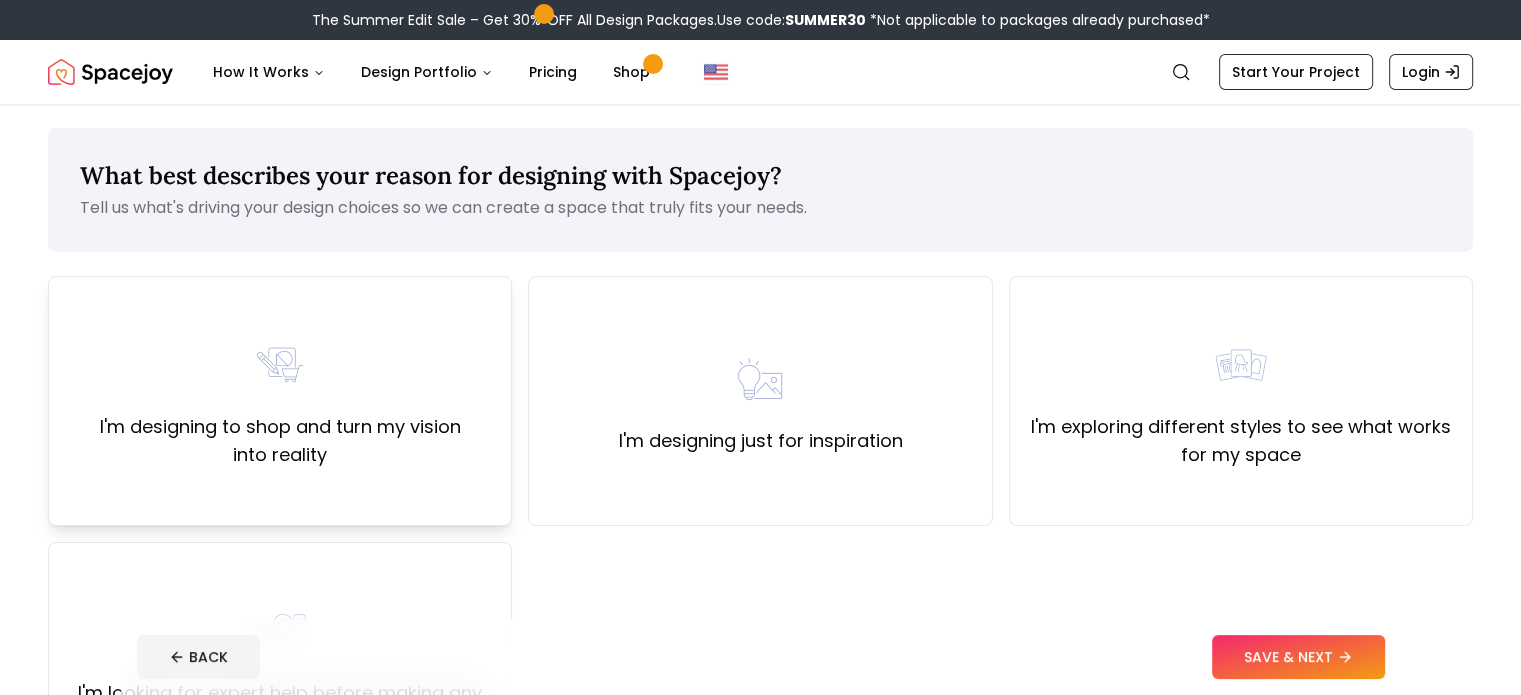 click on "I'm designing to shop and turn my vision into reality" at bounding box center [280, 401] 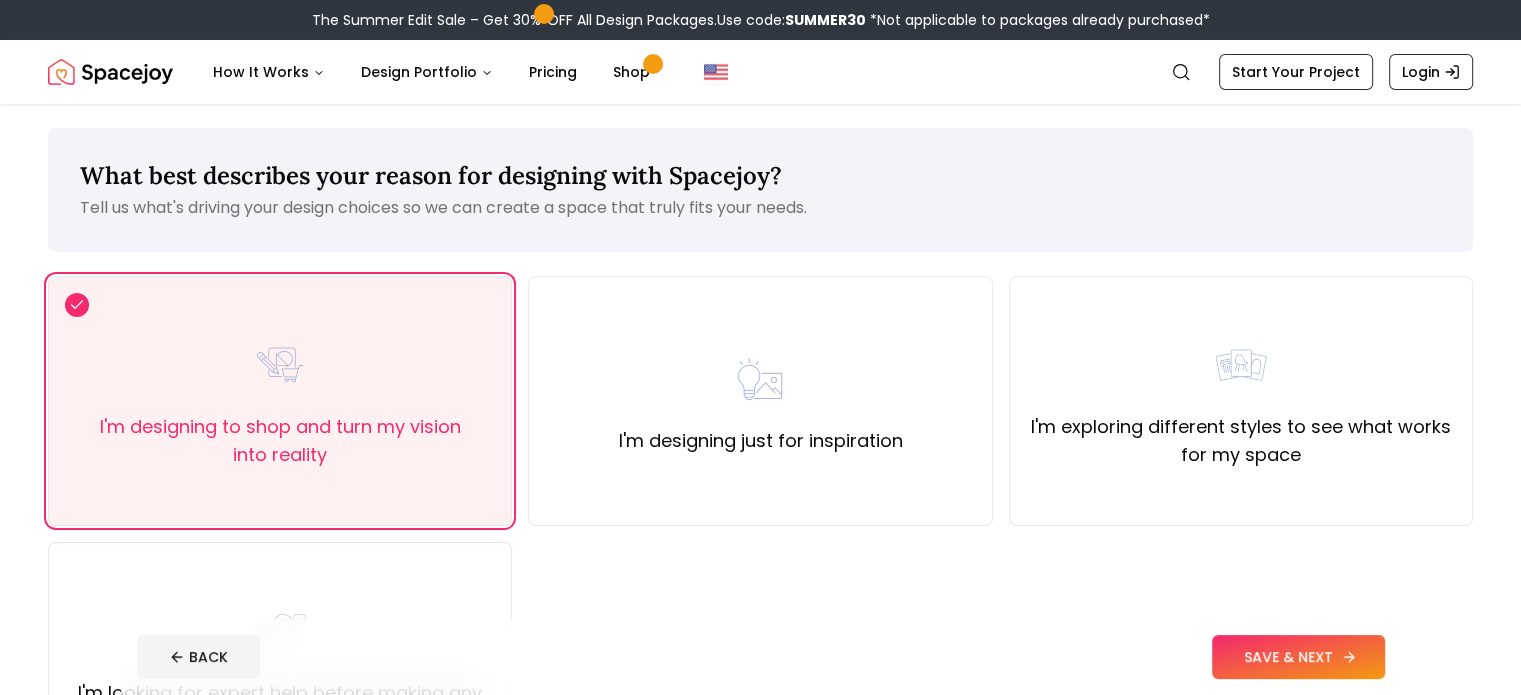 click on "SAVE & NEXT" at bounding box center (1298, 657) 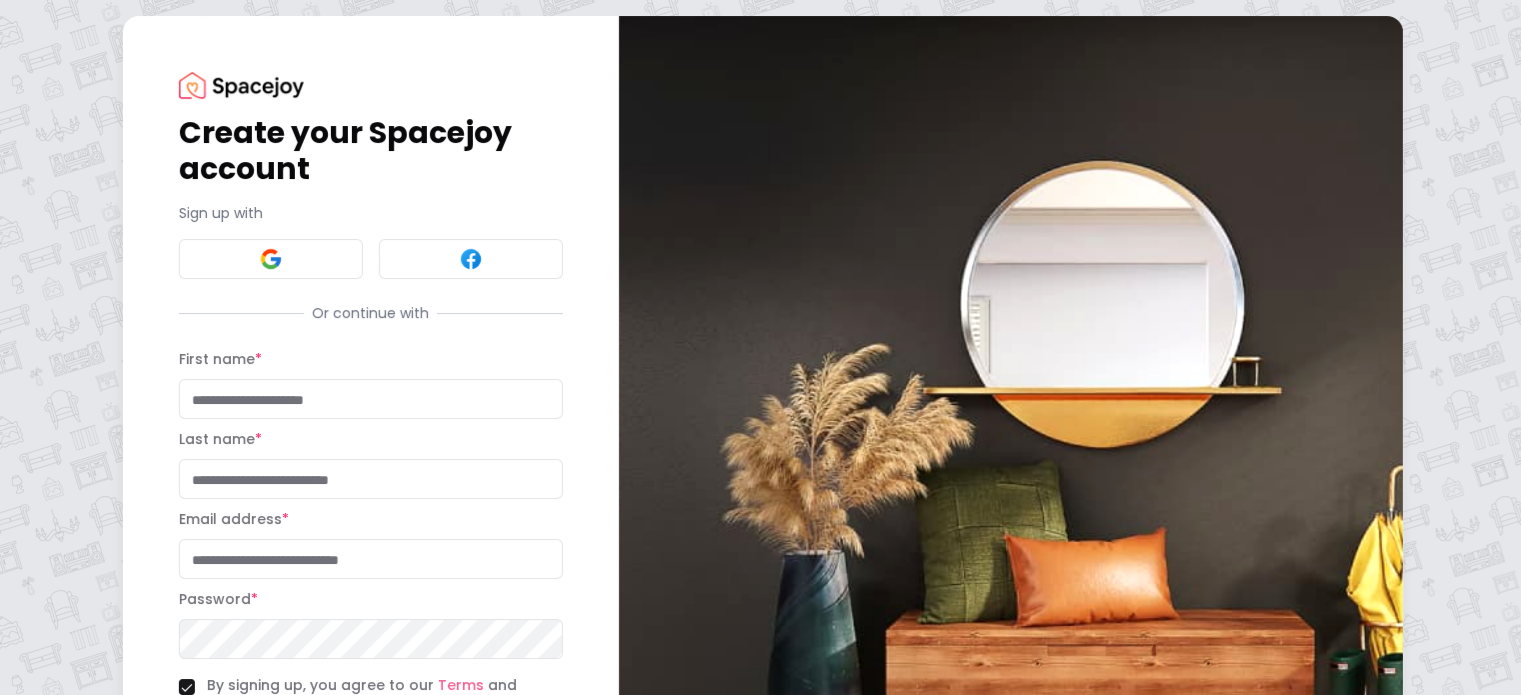 type on "**********" 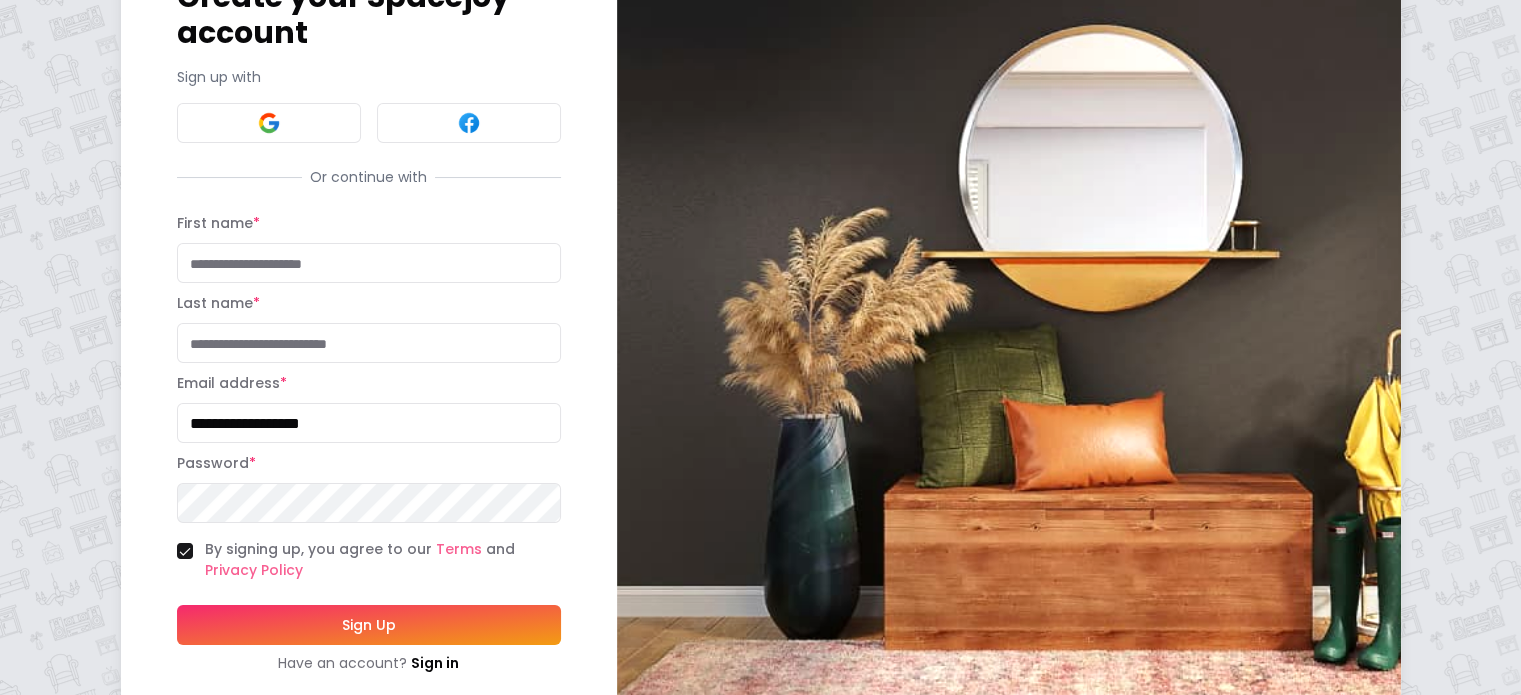 scroll, scrollTop: 156, scrollLeft: 0, axis: vertical 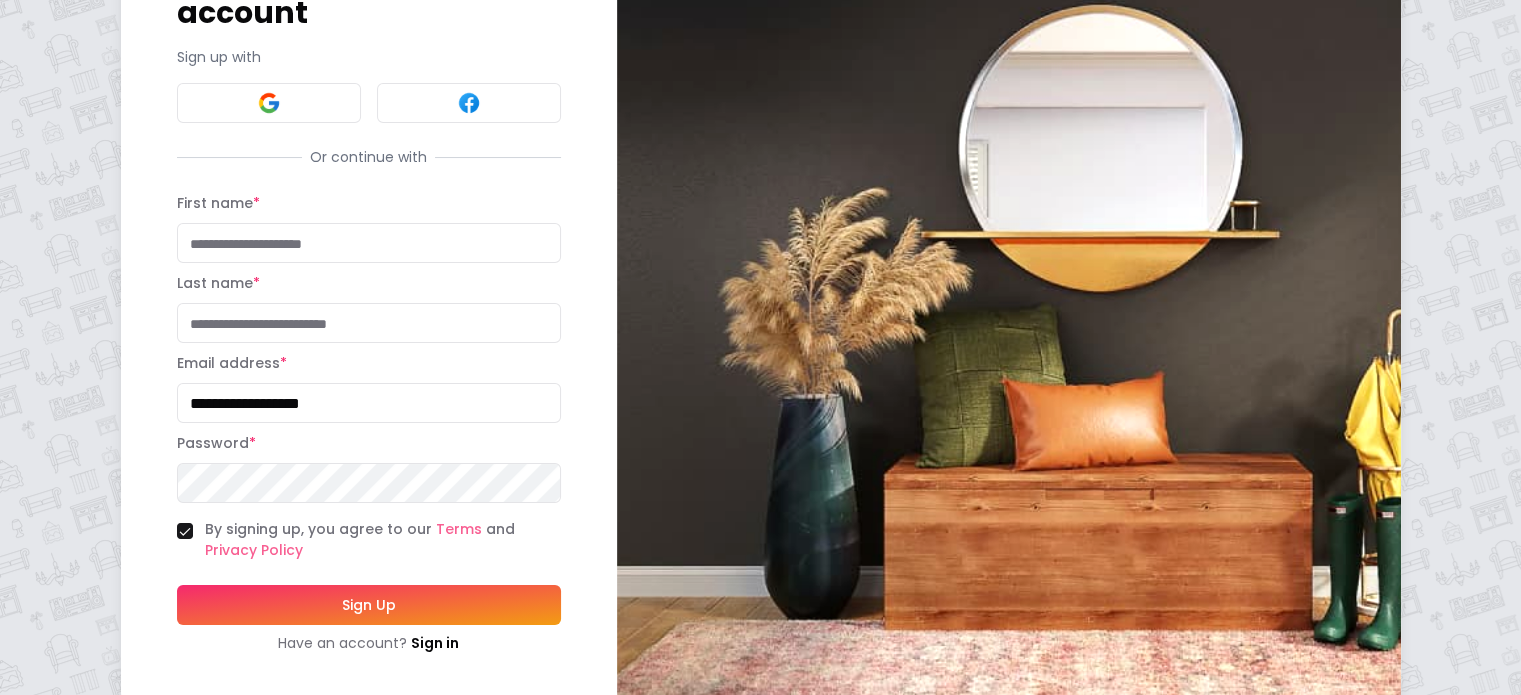 click on "**********" at bounding box center (369, 403) 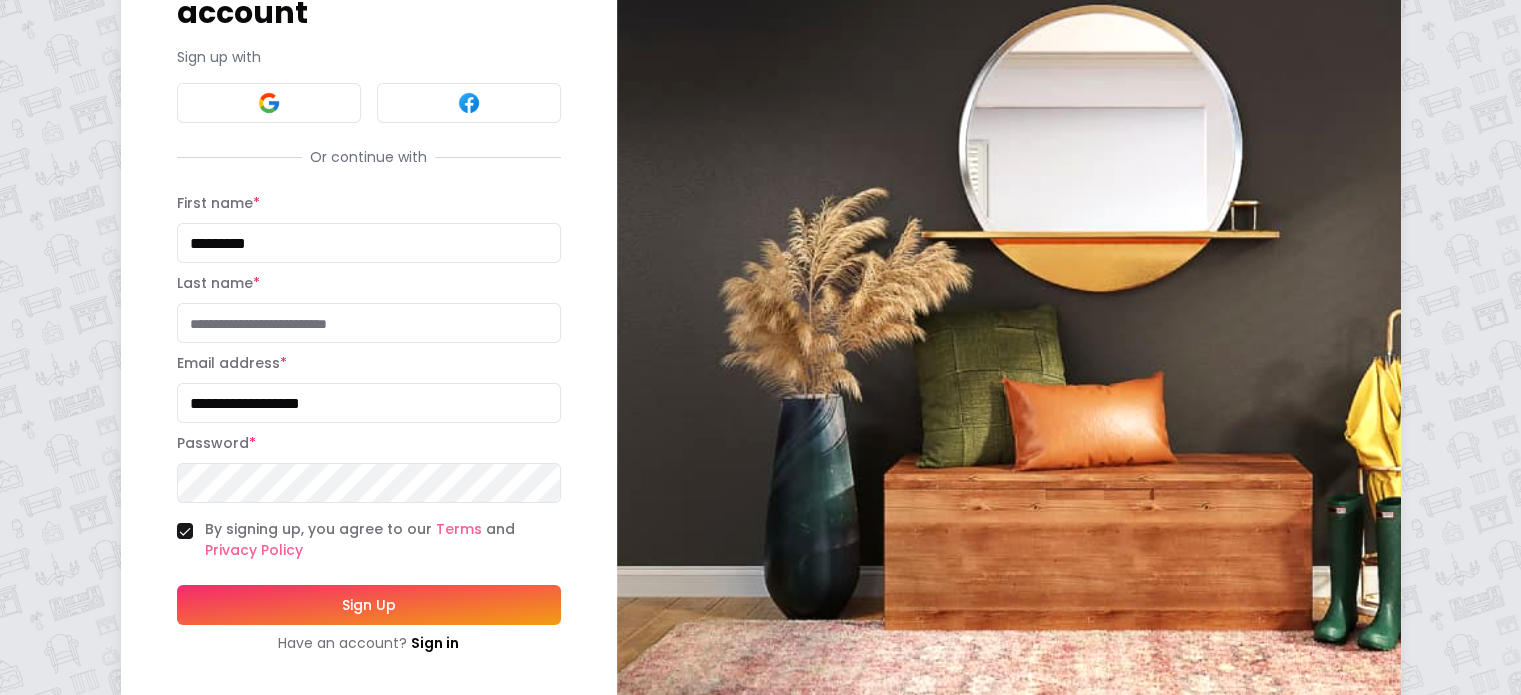 type on "*********" 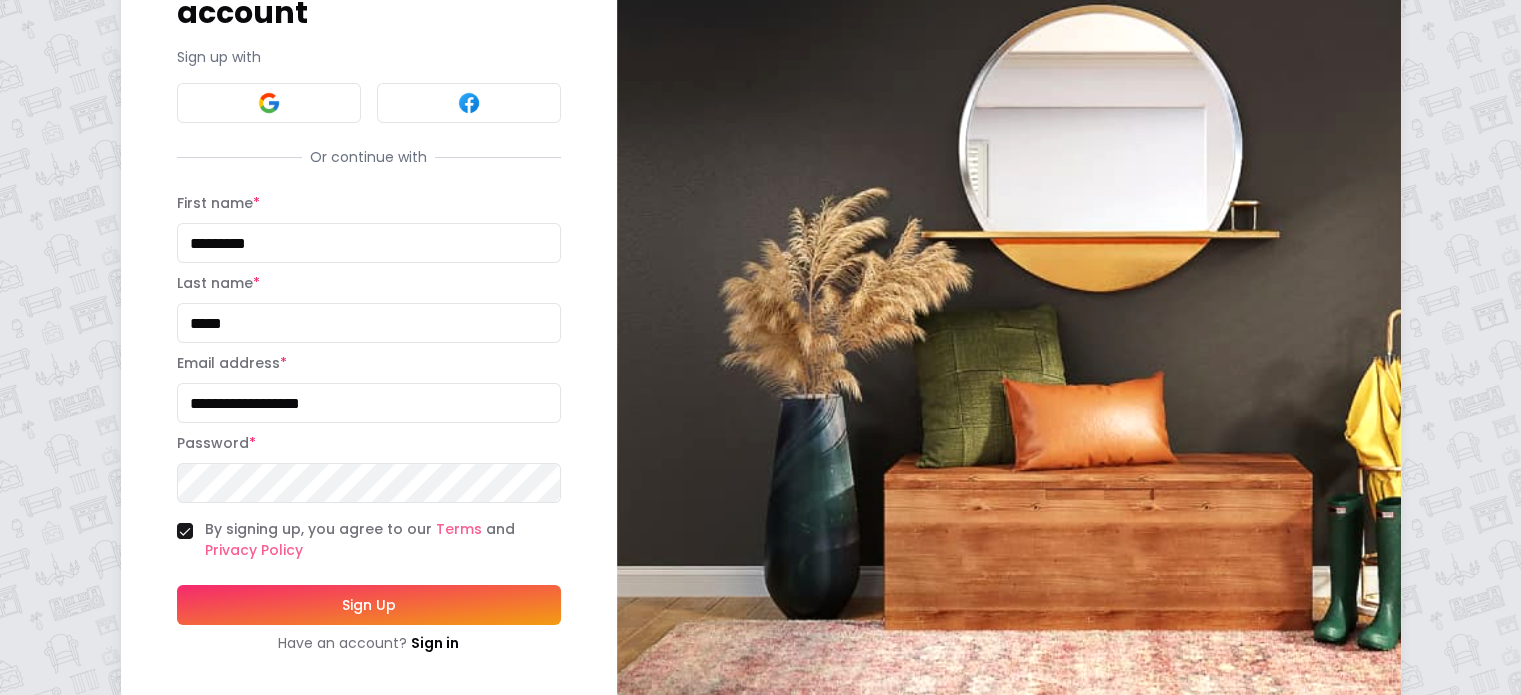 type on "*****" 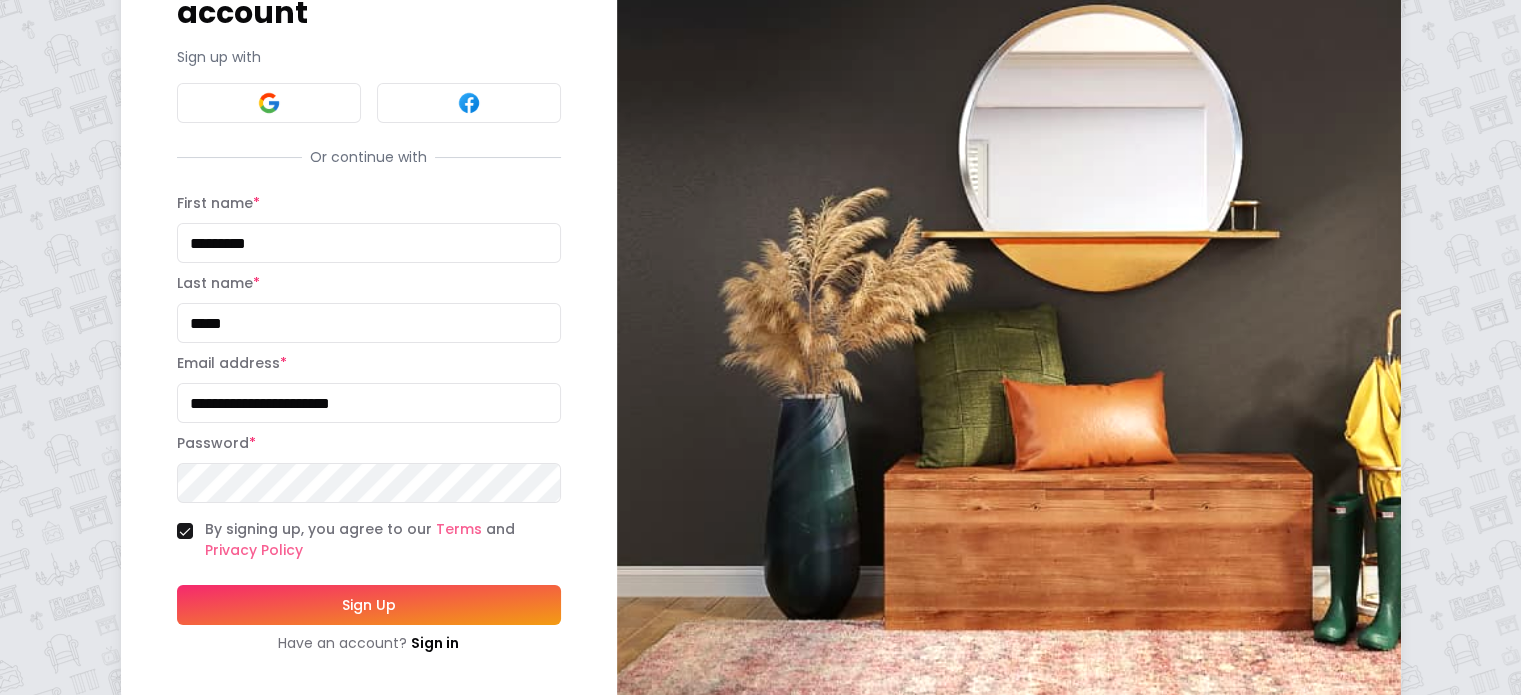 type on "**********" 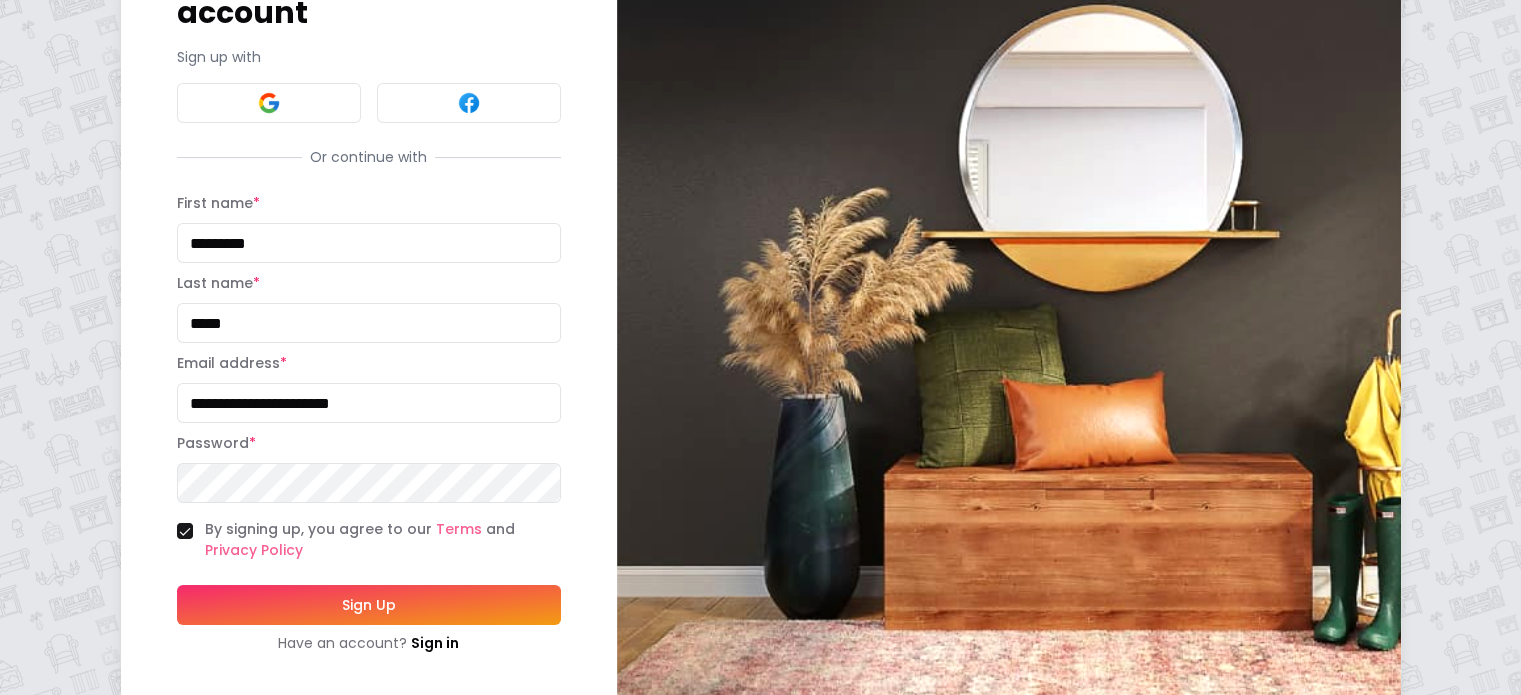 click on "Sign Up" at bounding box center (369, 605) 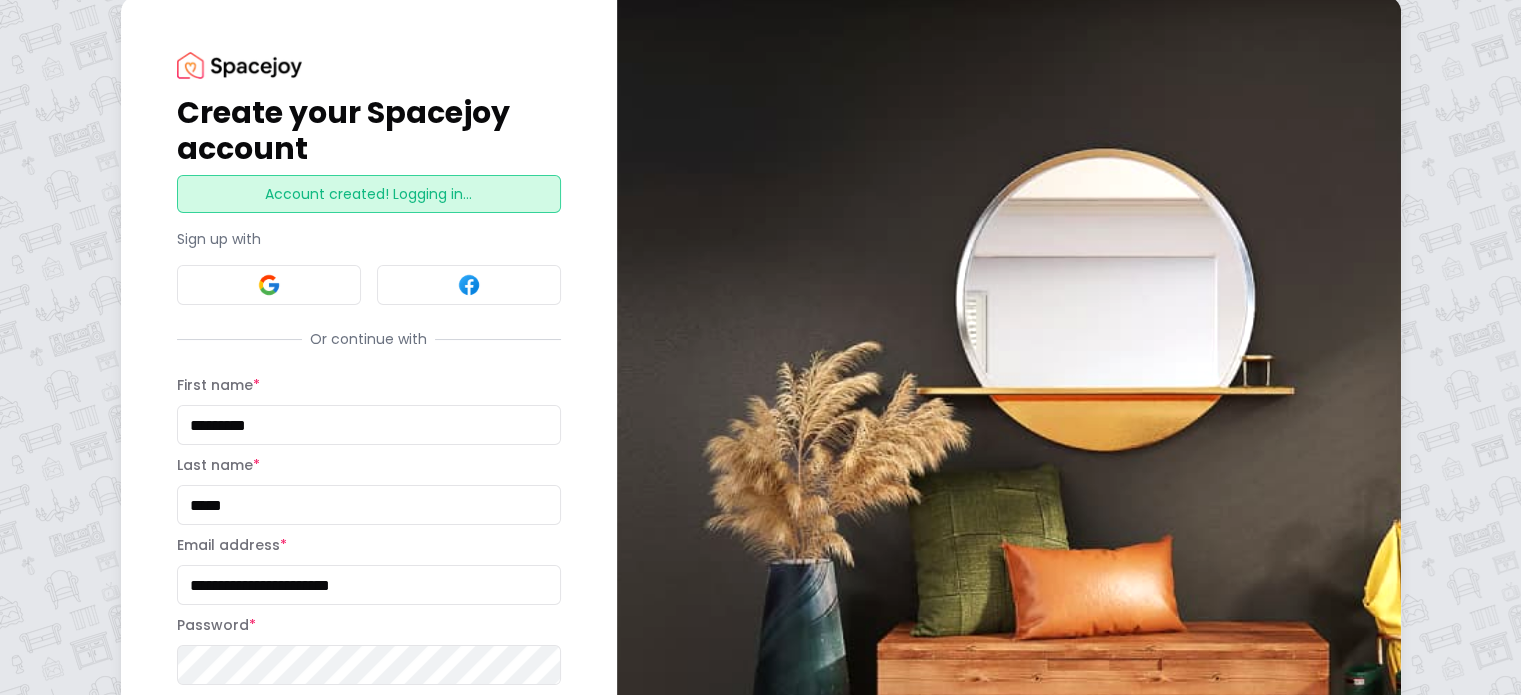 scroll, scrollTop: 15, scrollLeft: 0, axis: vertical 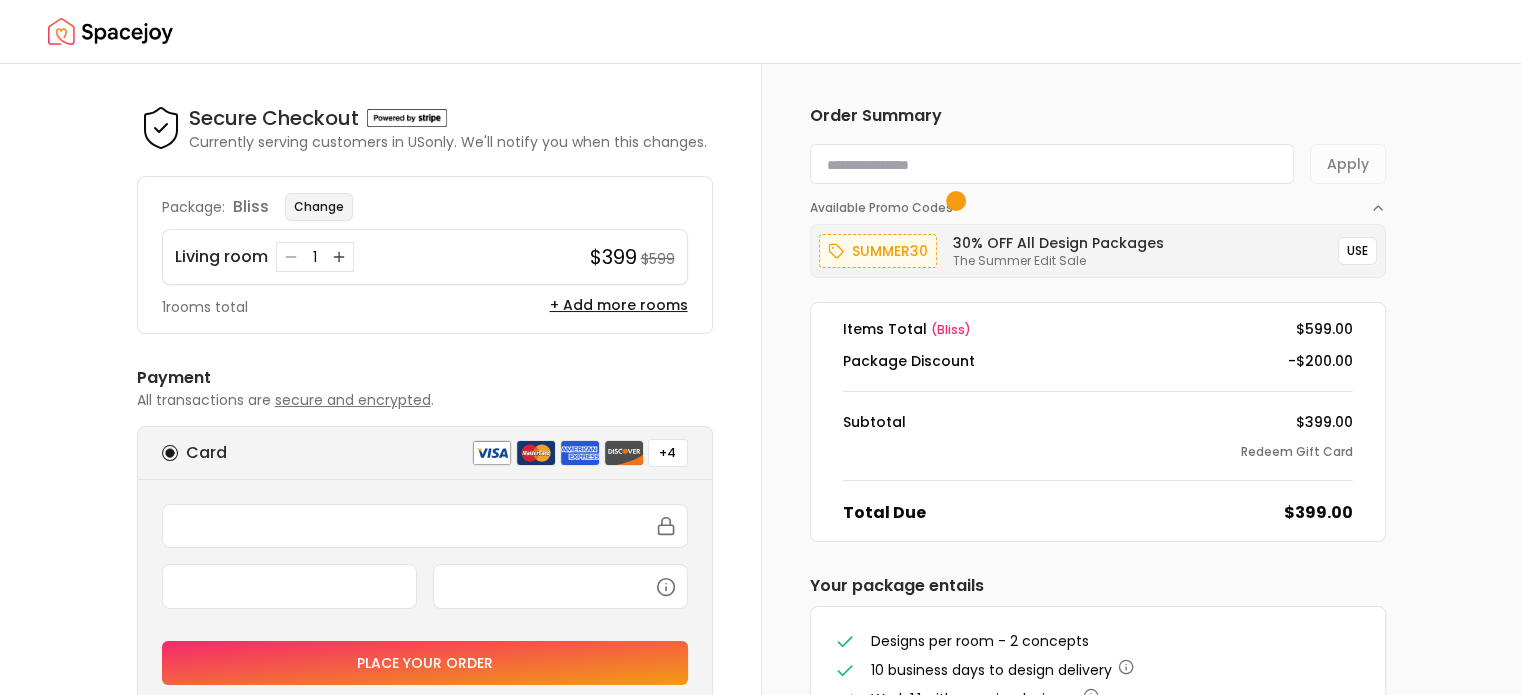 click on "Change" at bounding box center [319, 207] 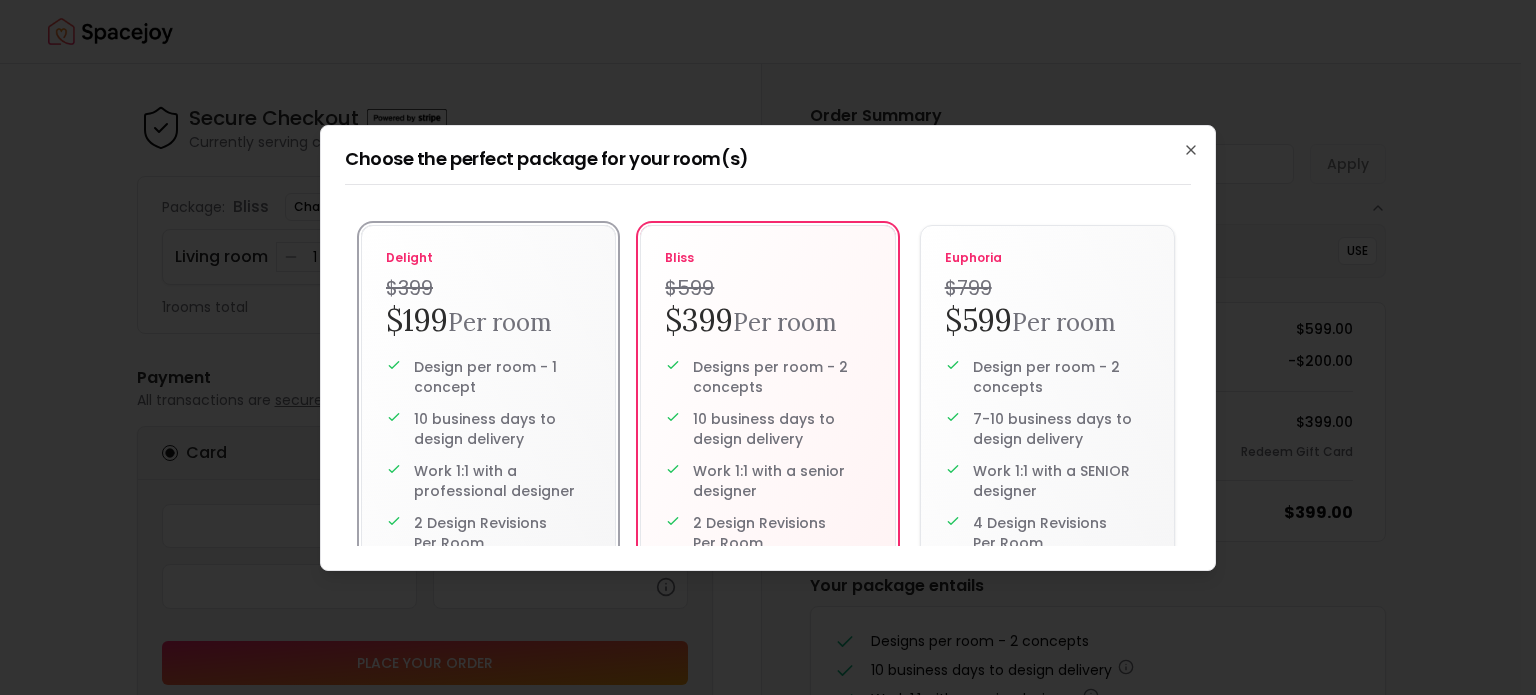 click on "delight" at bounding box center [488, 258] 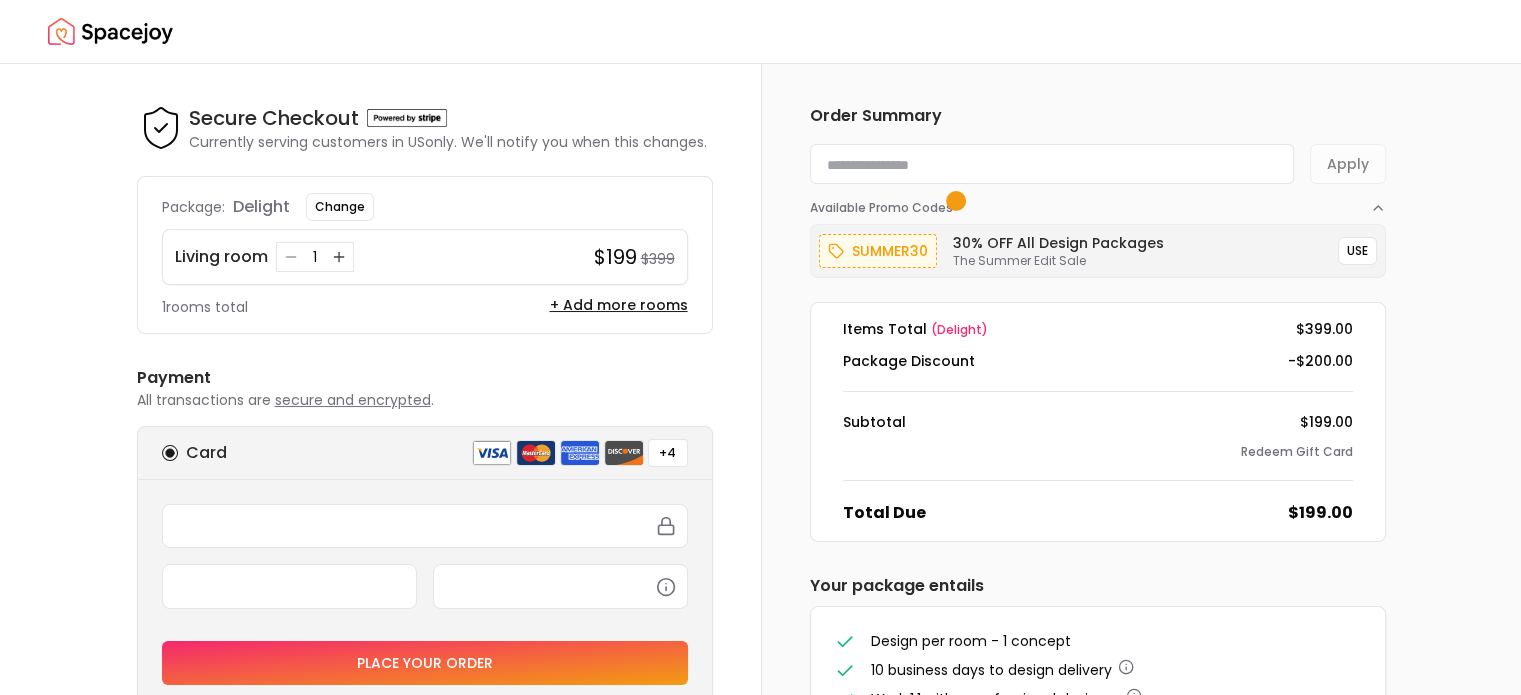 click at bounding box center [1052, 164] 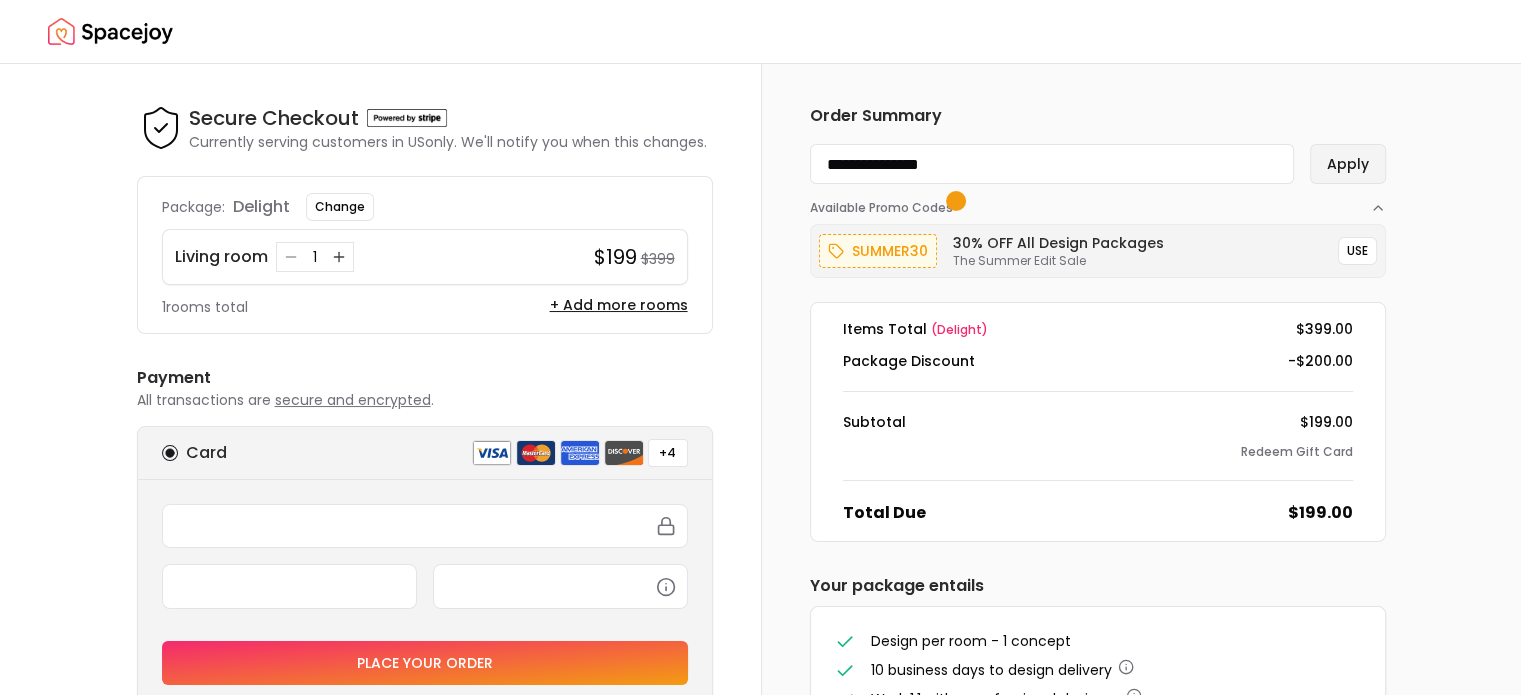 type on "**********" 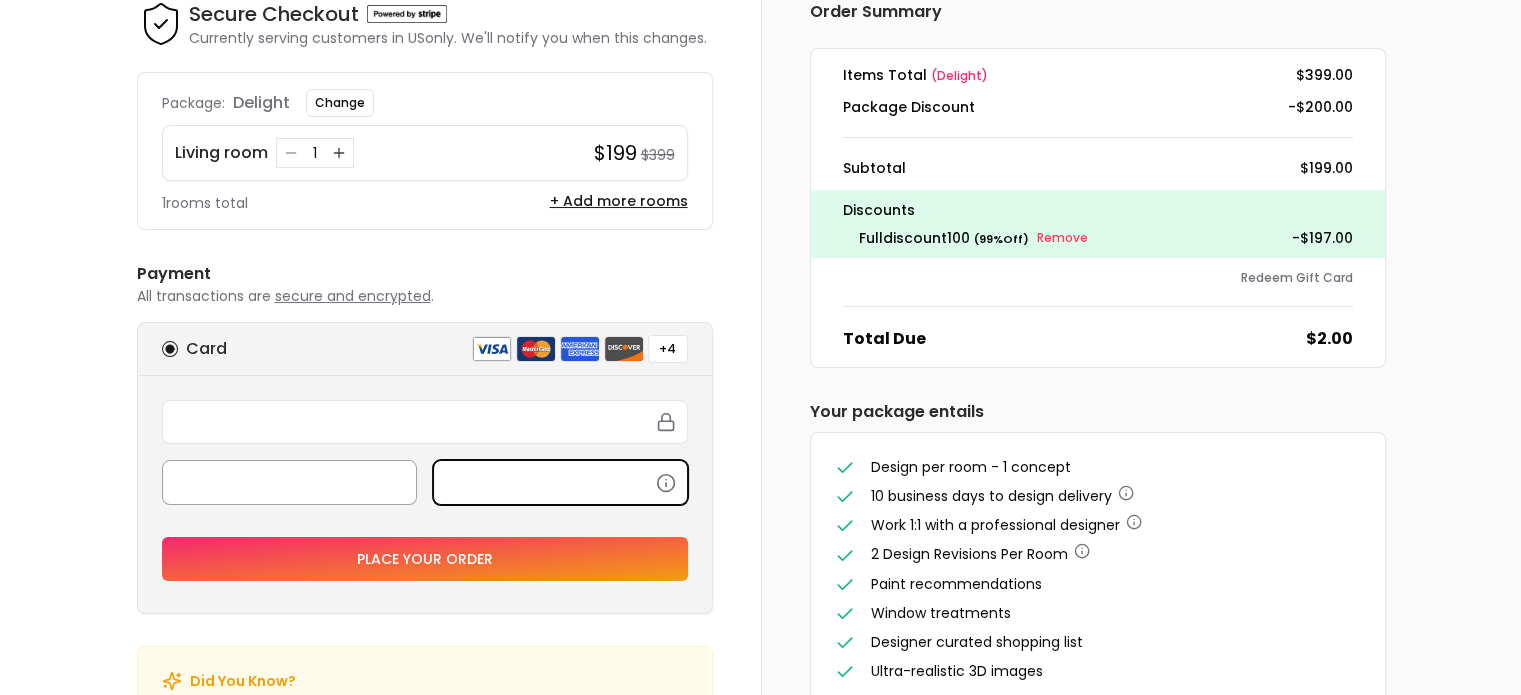 scroll, scrollTop: 114, scrollLeft: 0, axis: vertical 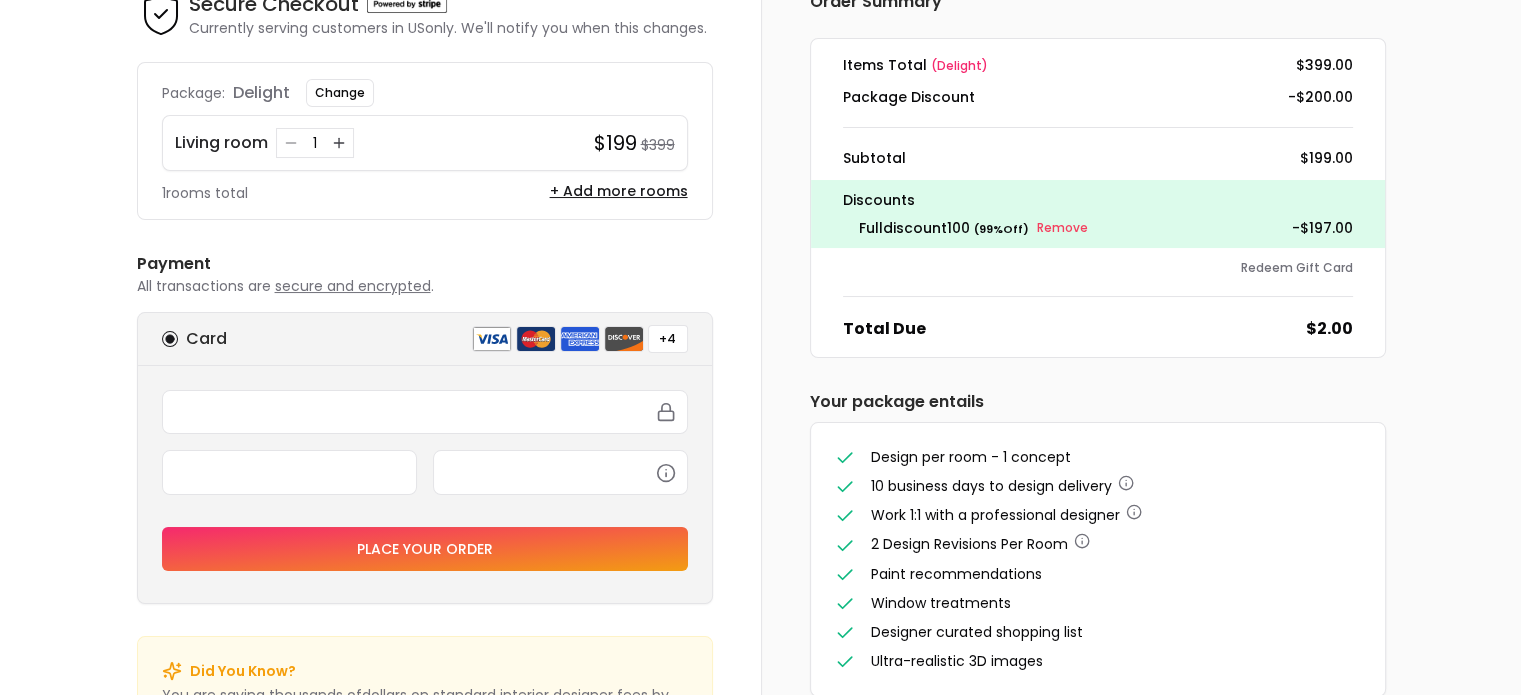 click on "Place your order" at bounding box center (425, 549) 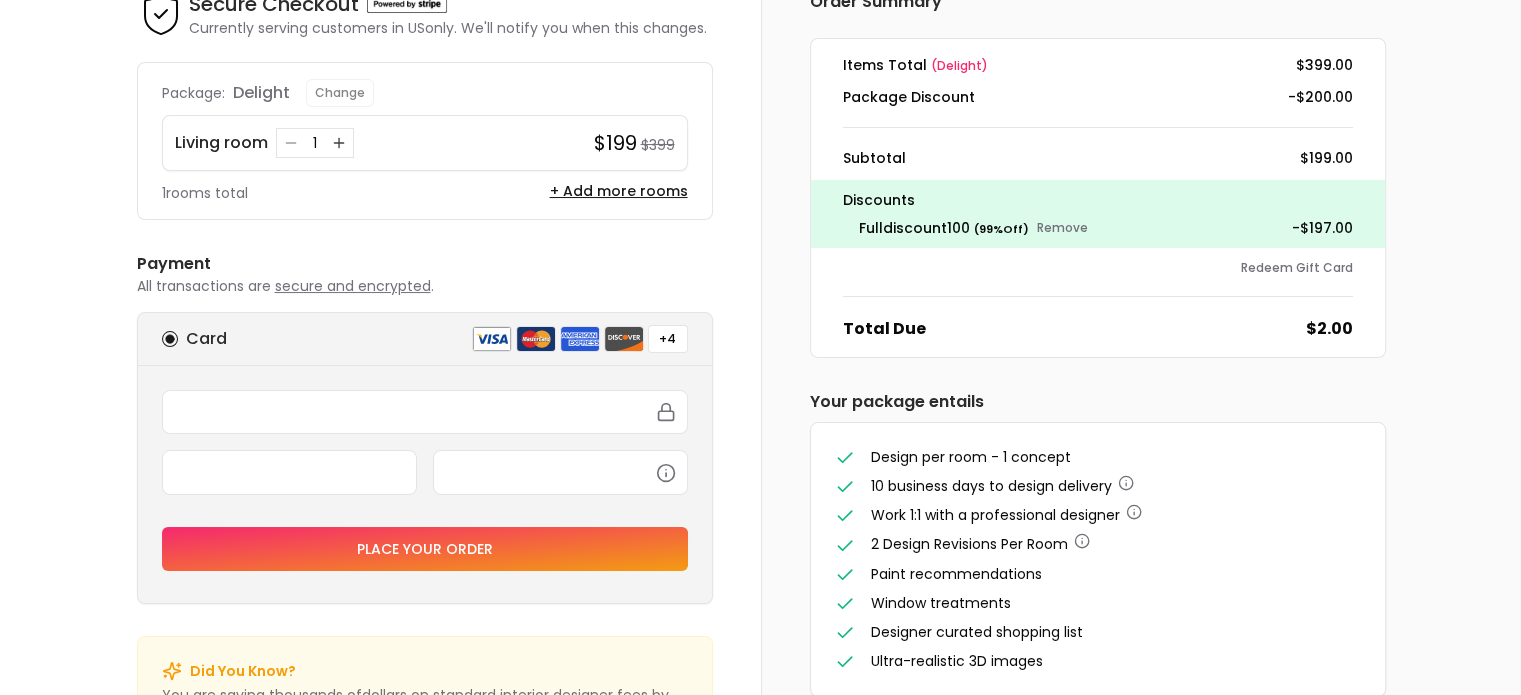 scroll, scrollTop: 0, scrollLeft: 0, axis: both 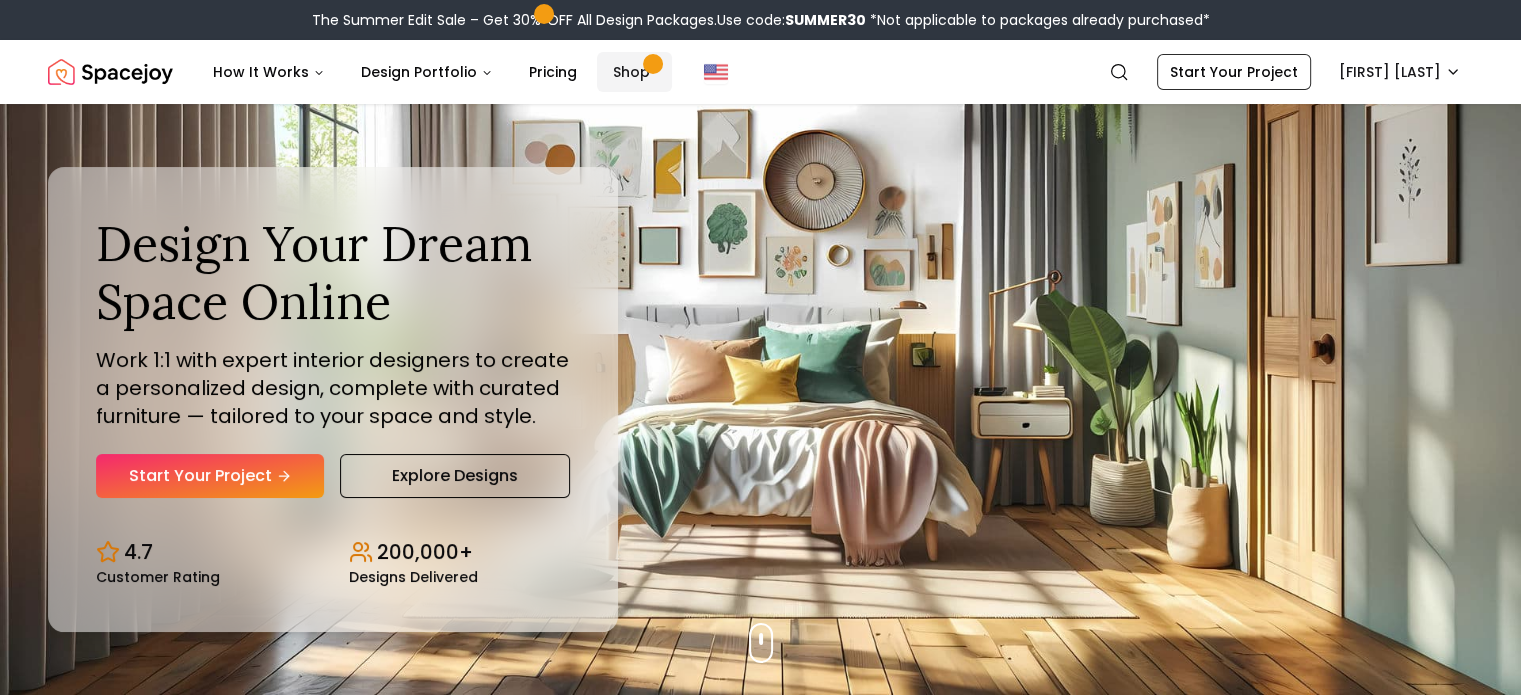 click on "Shop" at bounding box center (634, 72) 